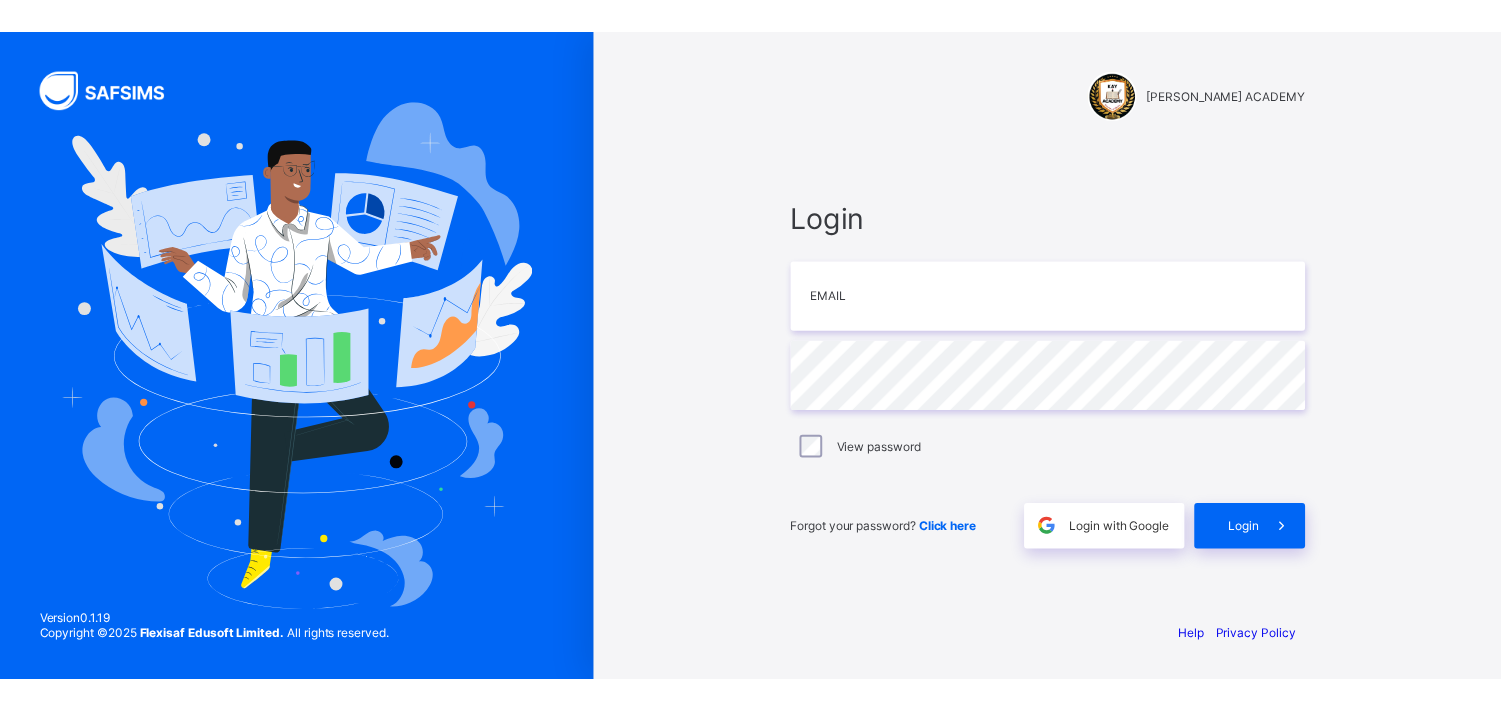 scroll, scrollTop: 0, scrollLeft: 0, axis: both 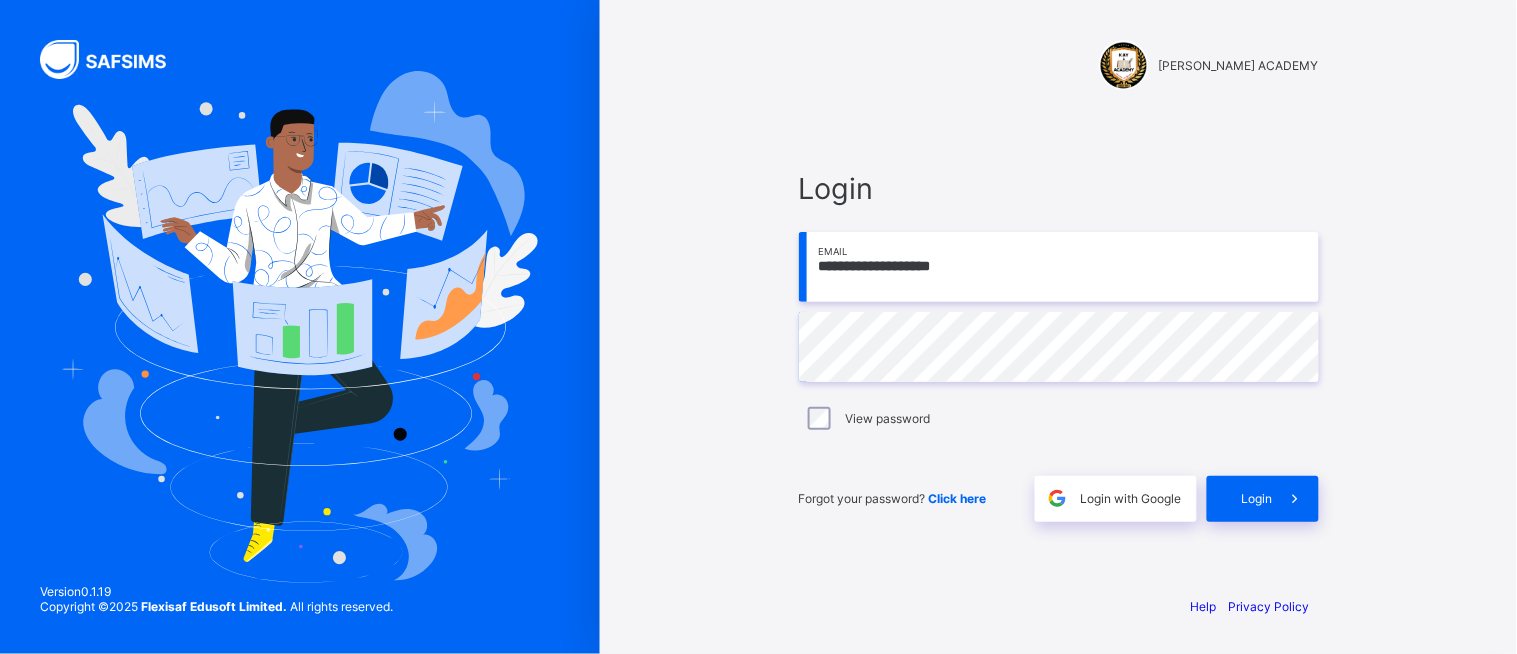 click on "**********" at bounding box center [1059, 267] 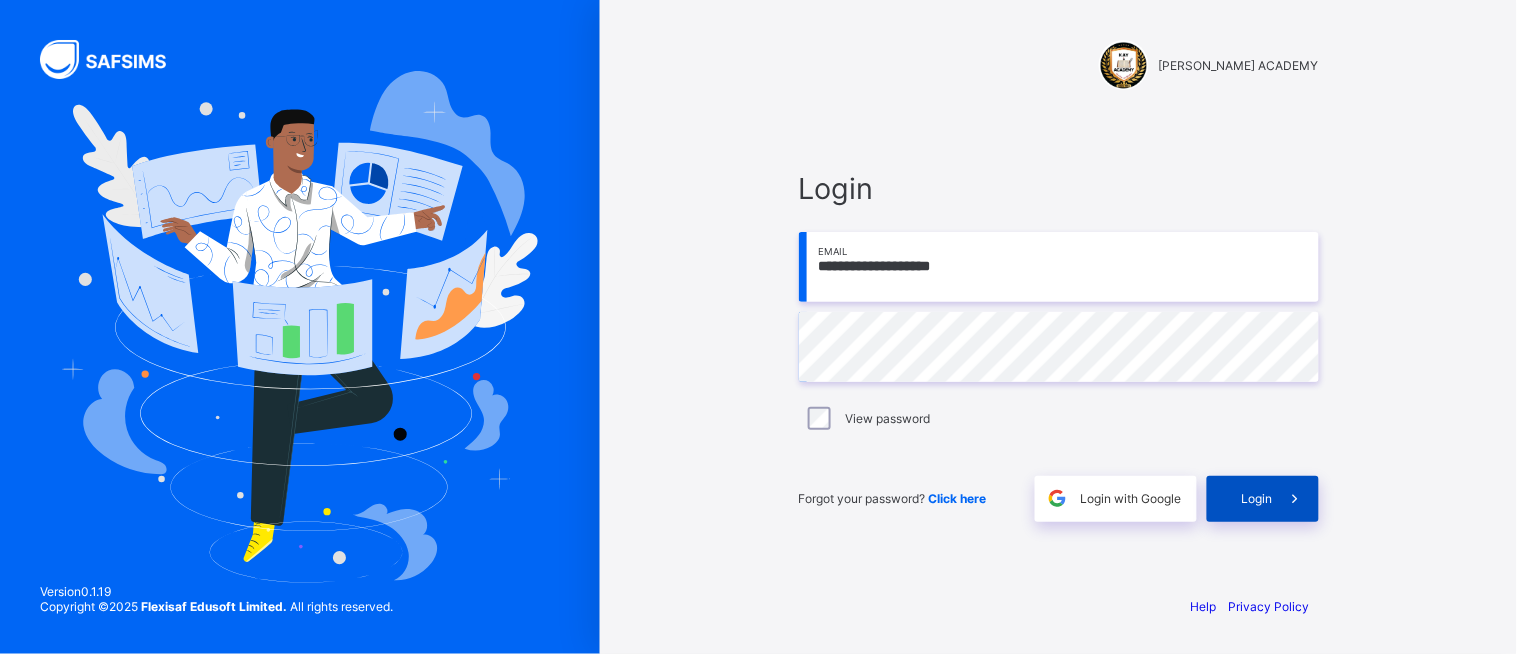 click on "Login" at bounding box center (1257, 498) 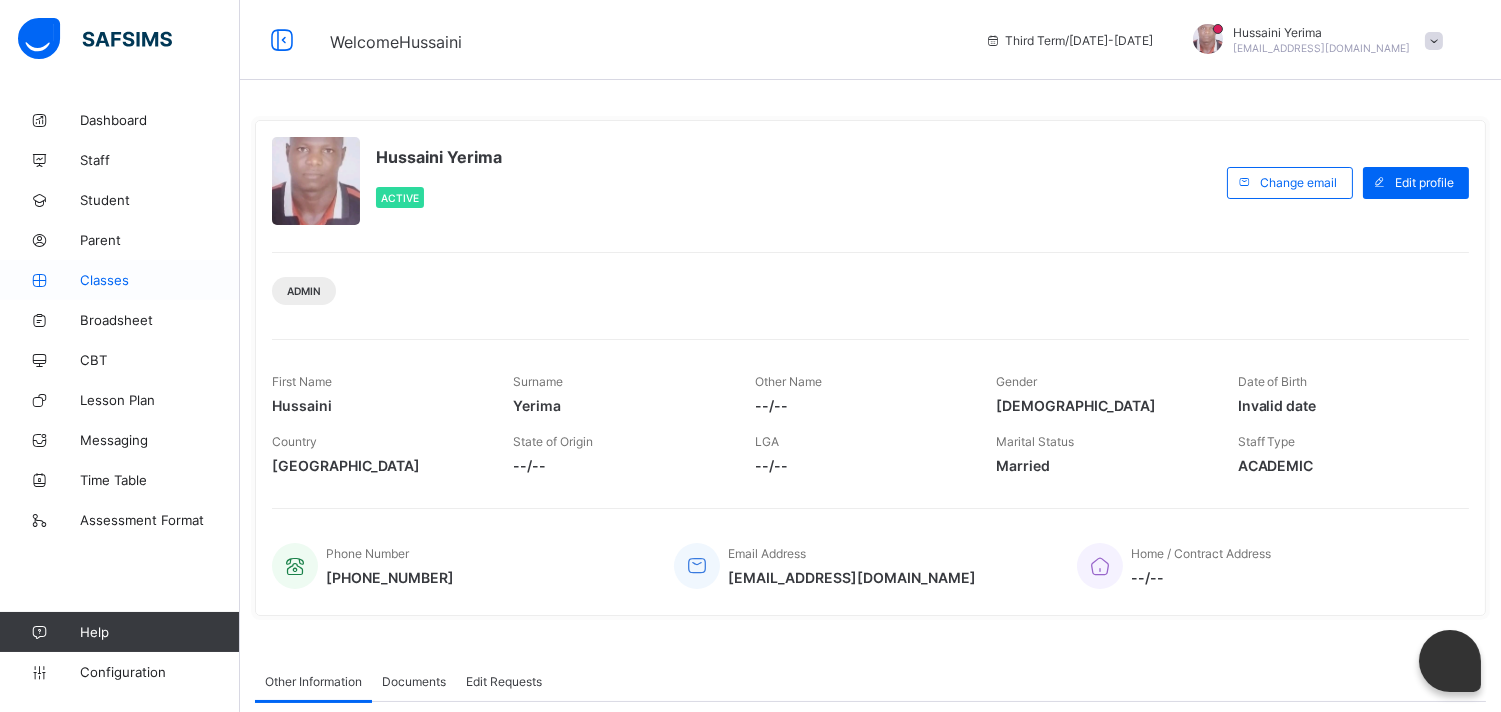 click on "Classes" at bounding box center [160, 280] 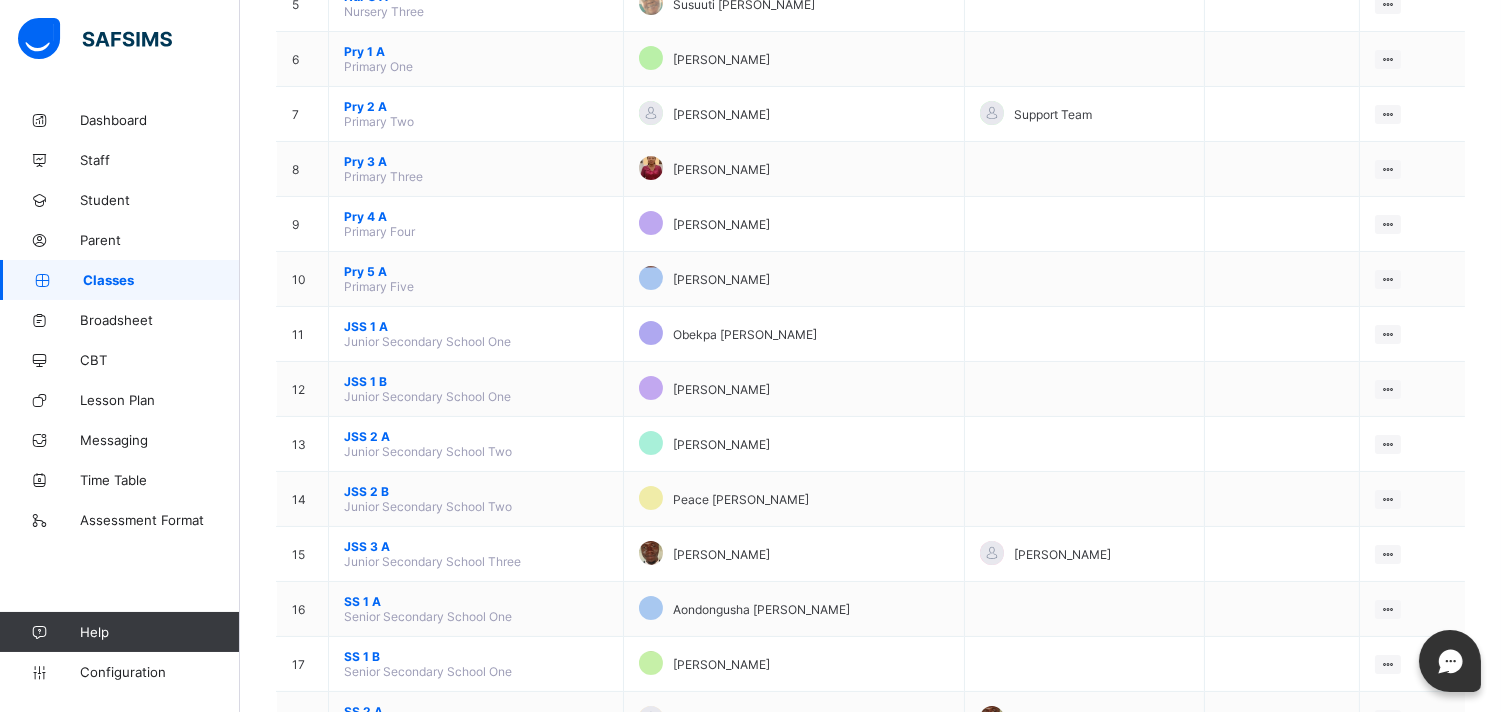 scroll, scrollTop: 597, scrollLeft: 0, axis: vertical 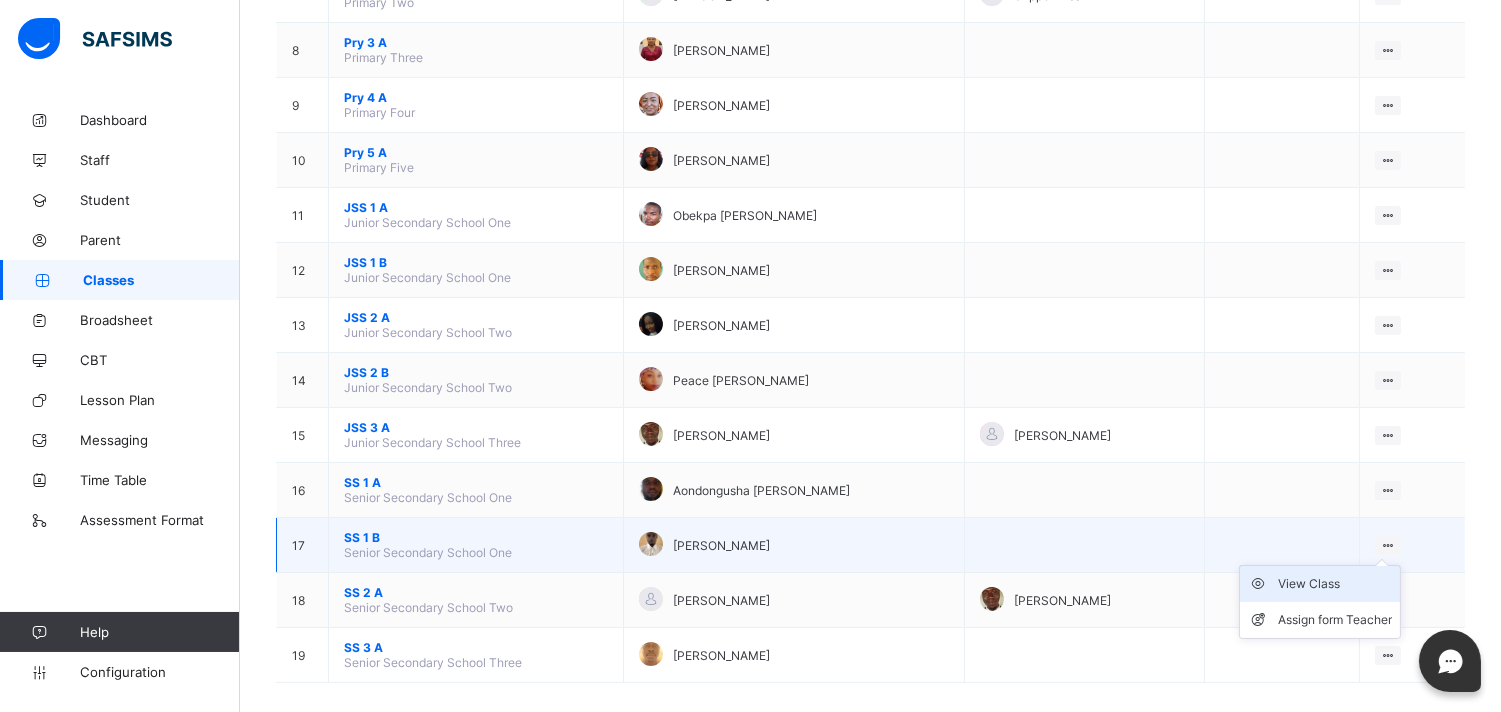 click on "View Class" at bounding box center (1335, 584) 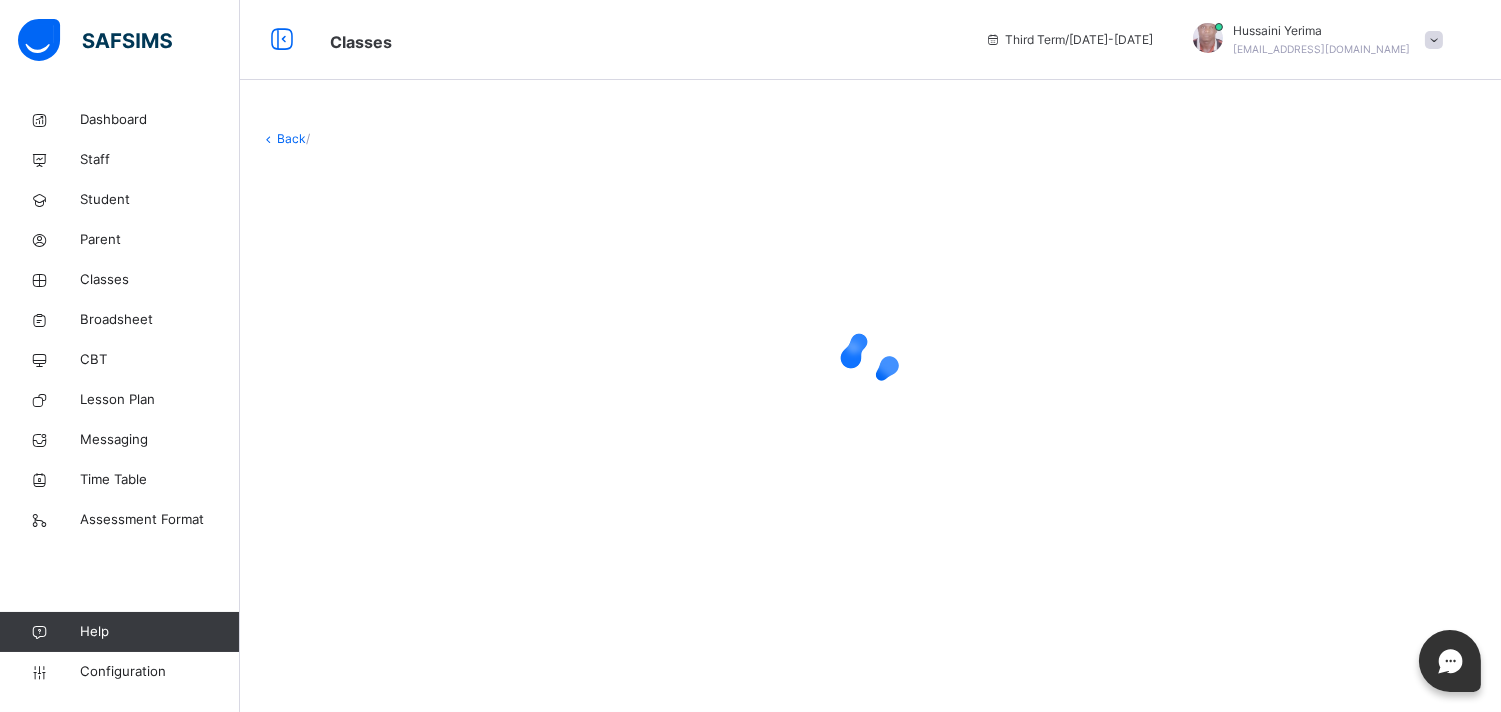 scroll, scrollTop: 0, scrollLeft: 0, axis: both 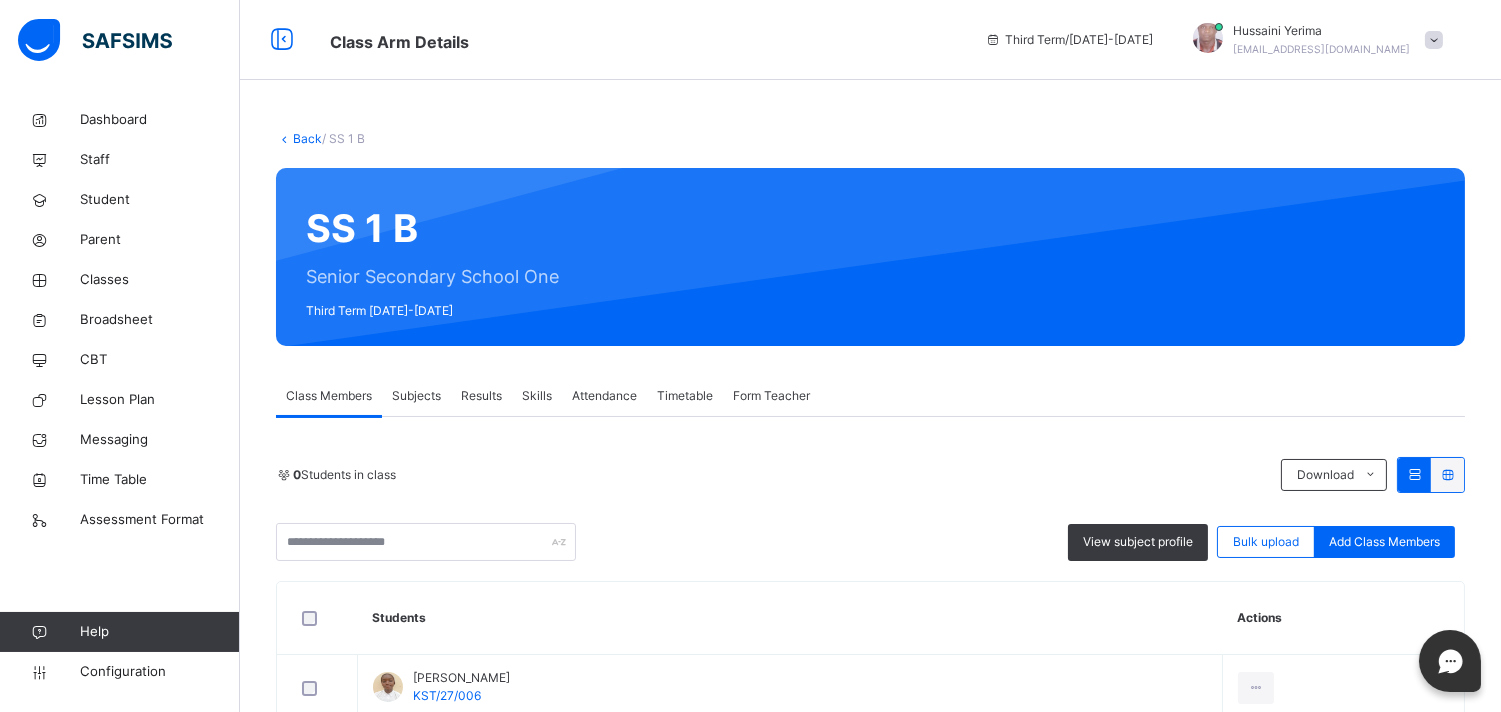 click on "Subjects" at bounding box center (416, 396) 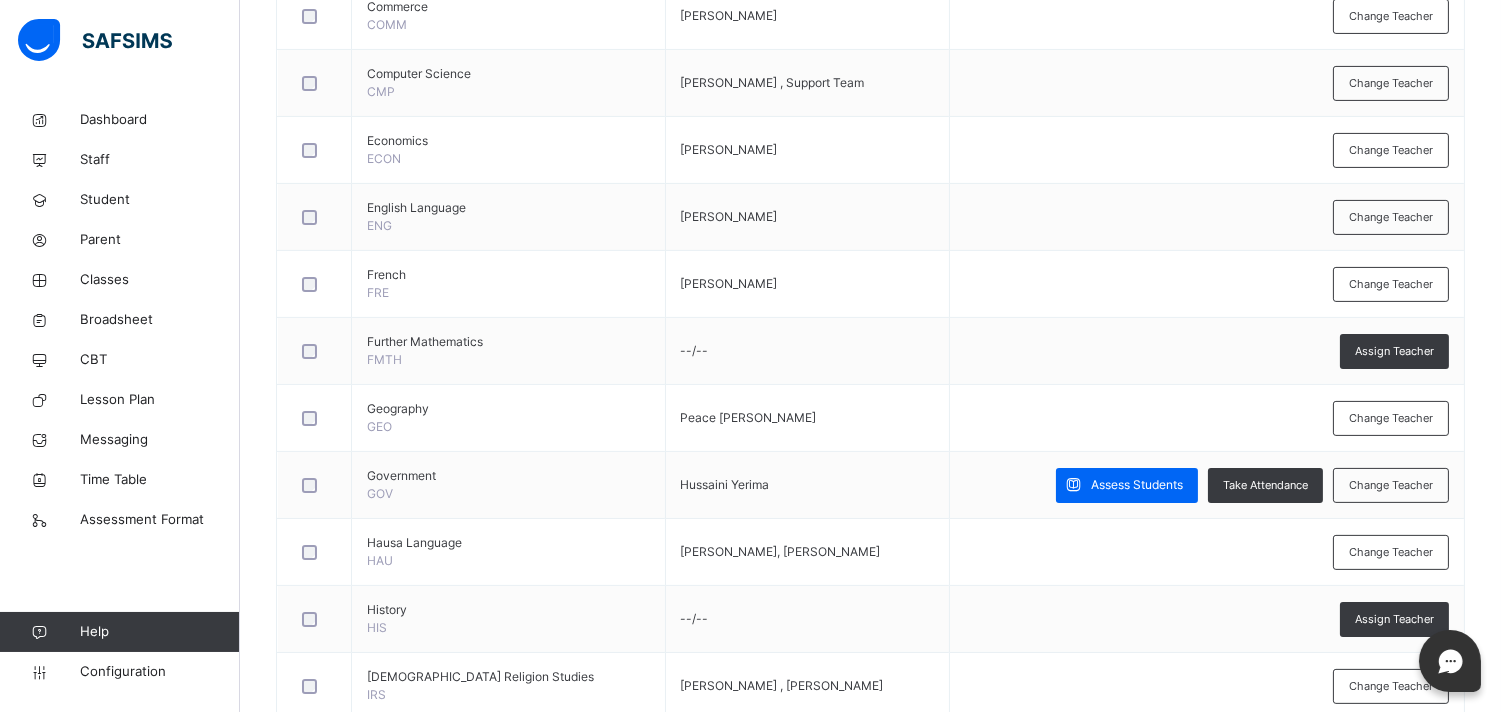 scroll, scrollTop: 995, scrollLeft: 0, axis: vertical 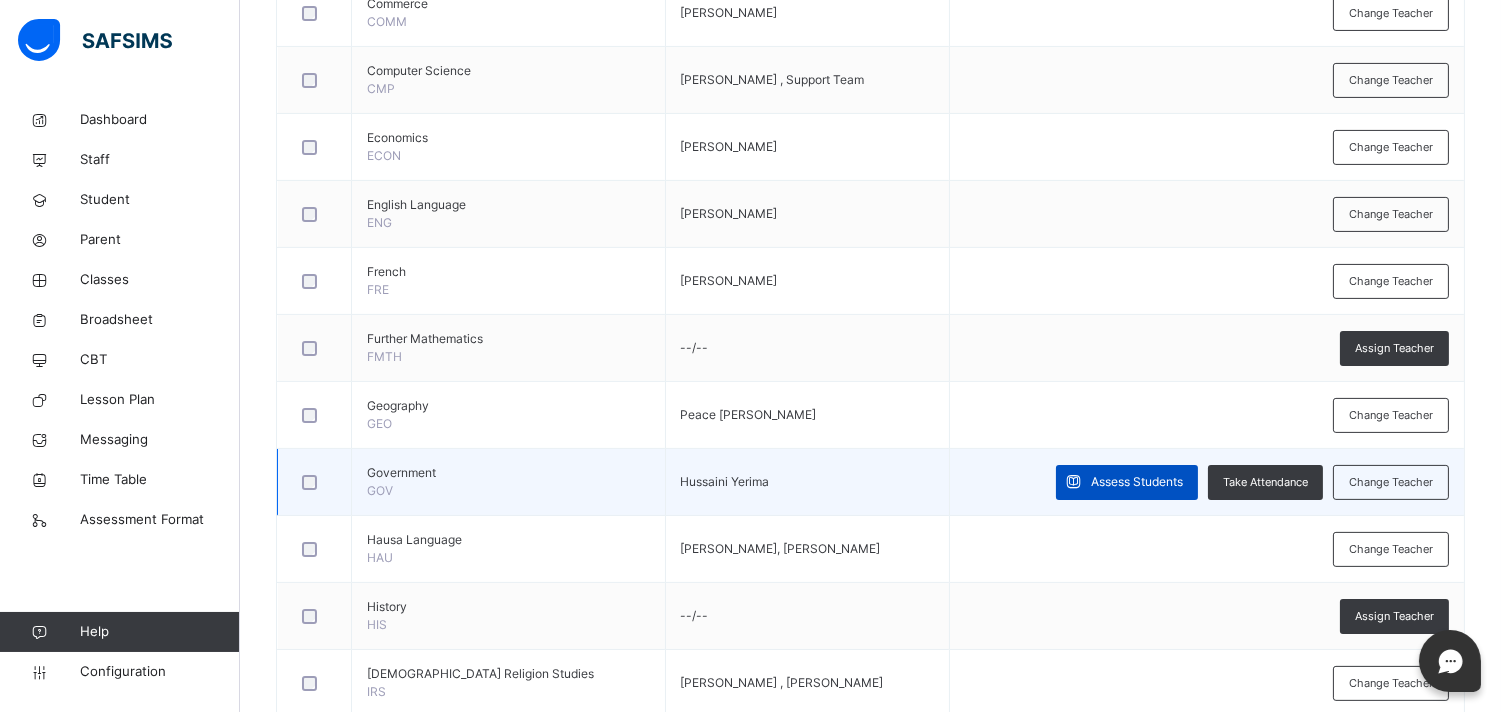 click on "Assess Students" at bounding box center (1137, 482) 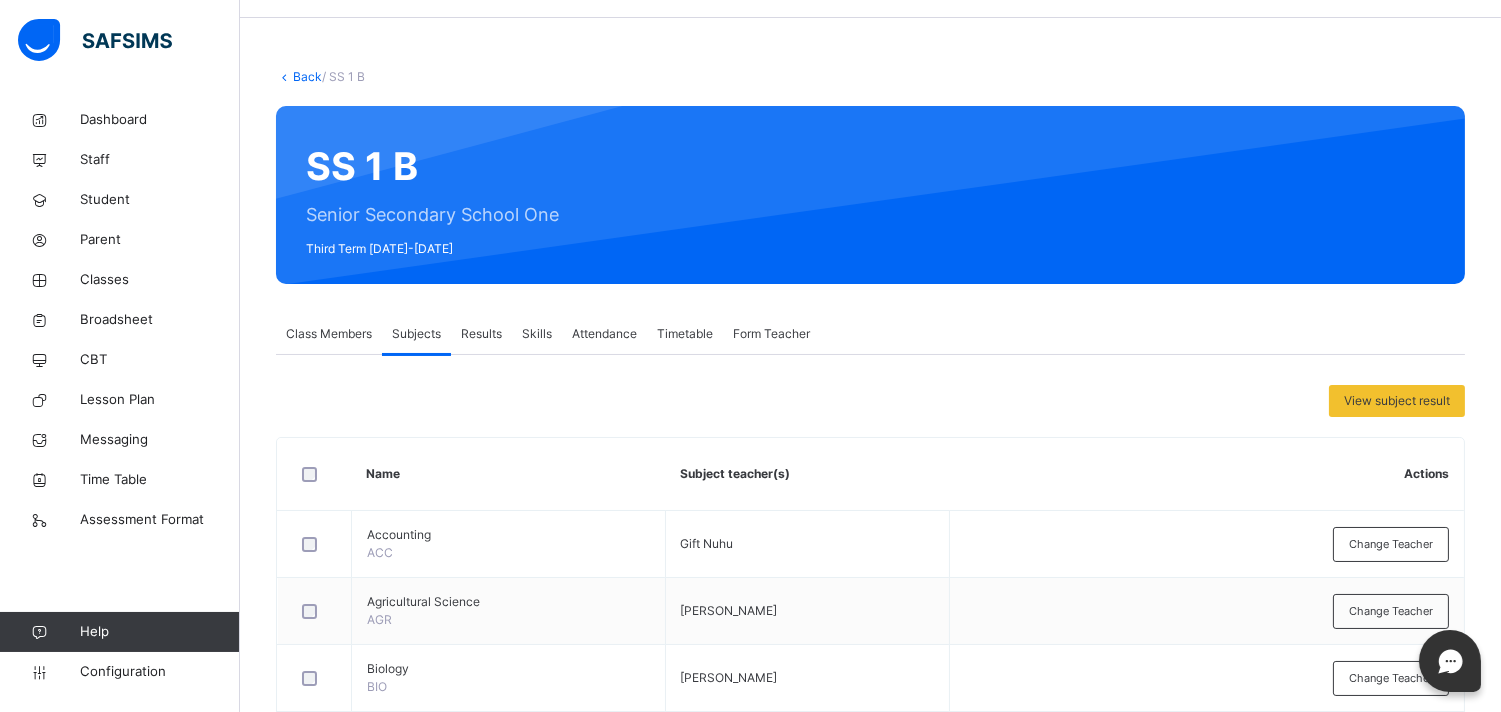 scroll, scrollTop: 37, scrollLeft: 0, axis: vertical 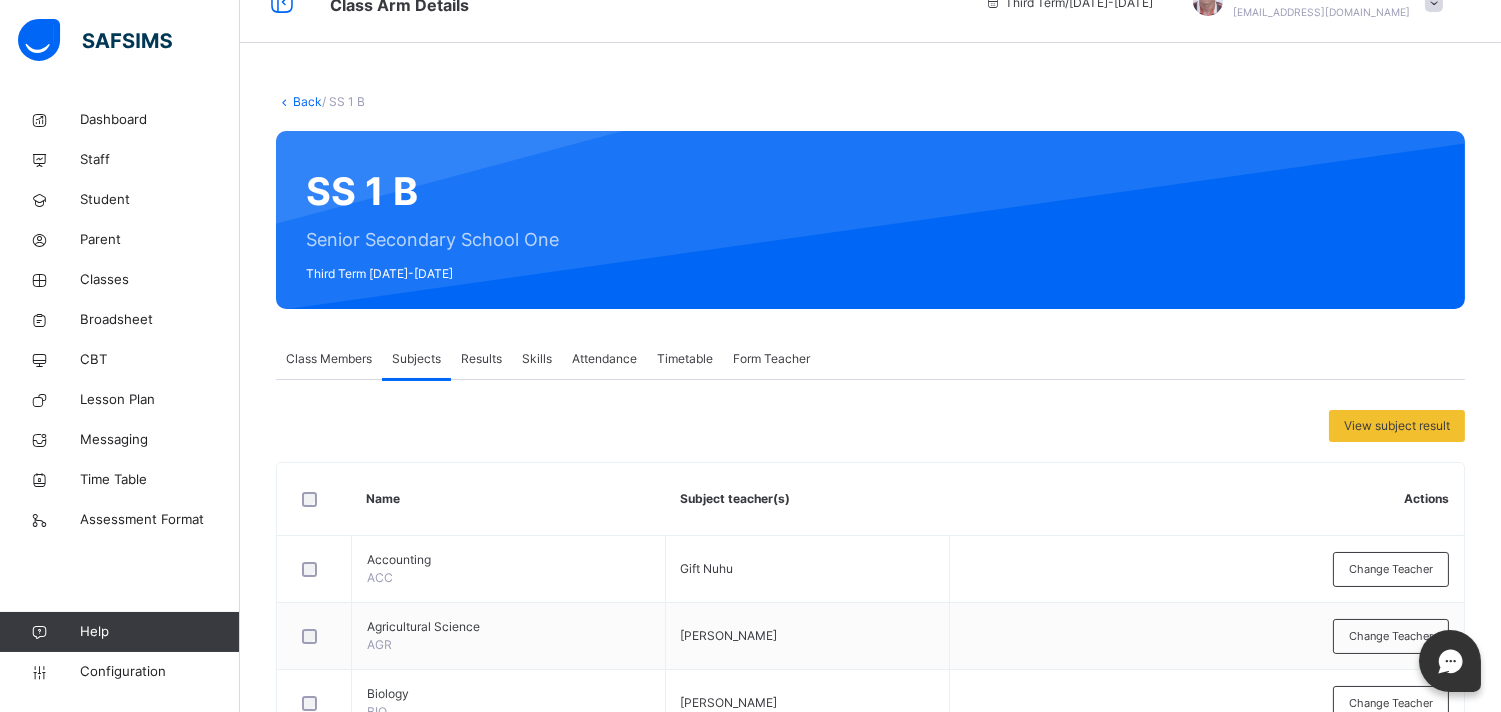 click on "Results" at bounding box center (481, 359) 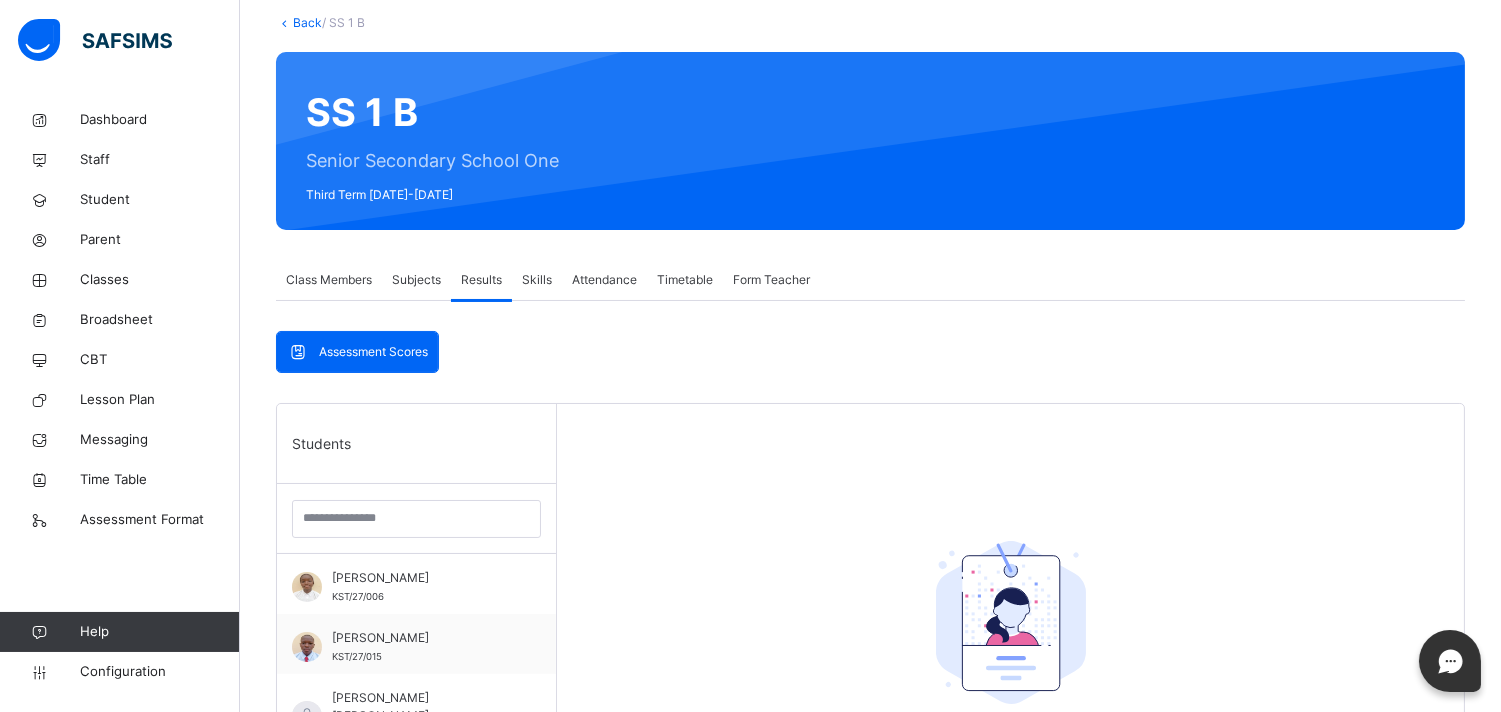 scroll, scrollTop: 0, scrollLeft: 0, axis: both 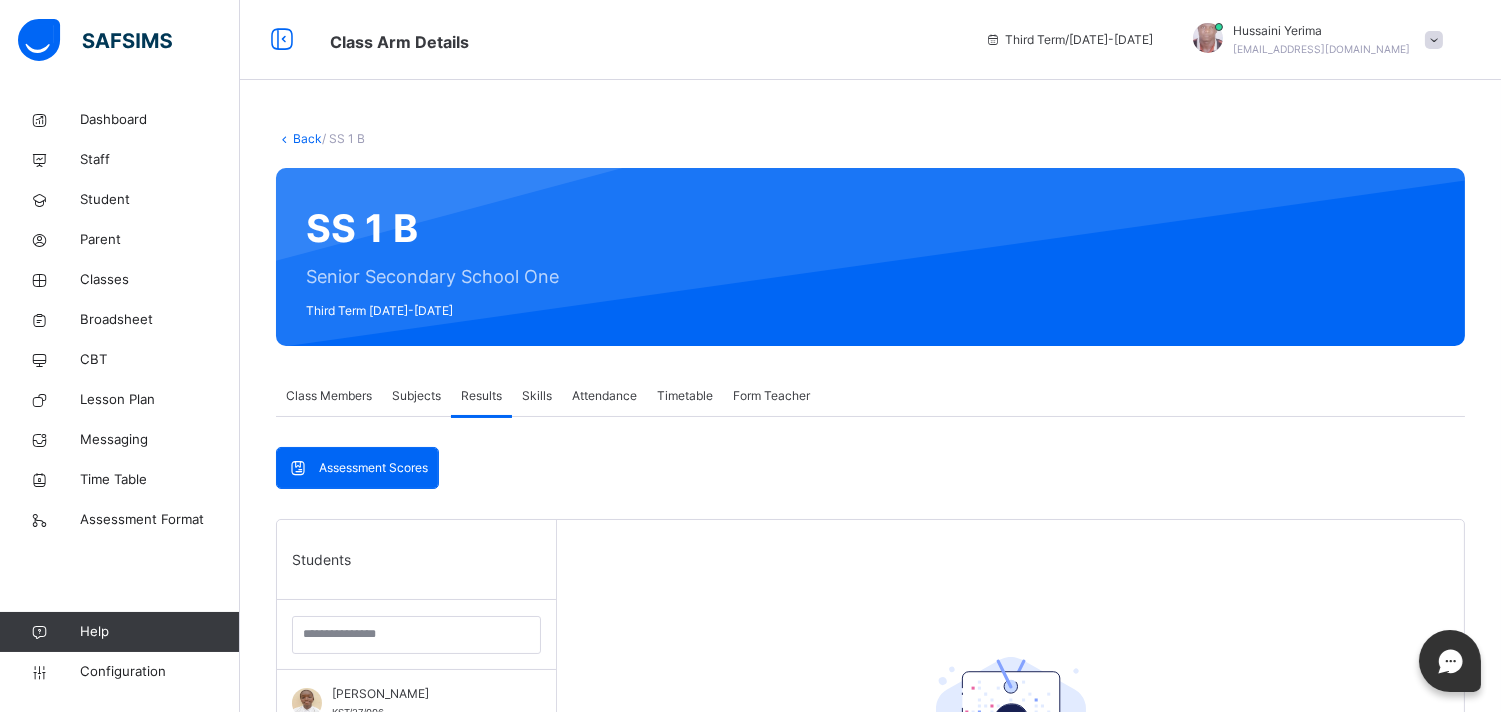 click on "Attendance" at bounding box center (604, 396) 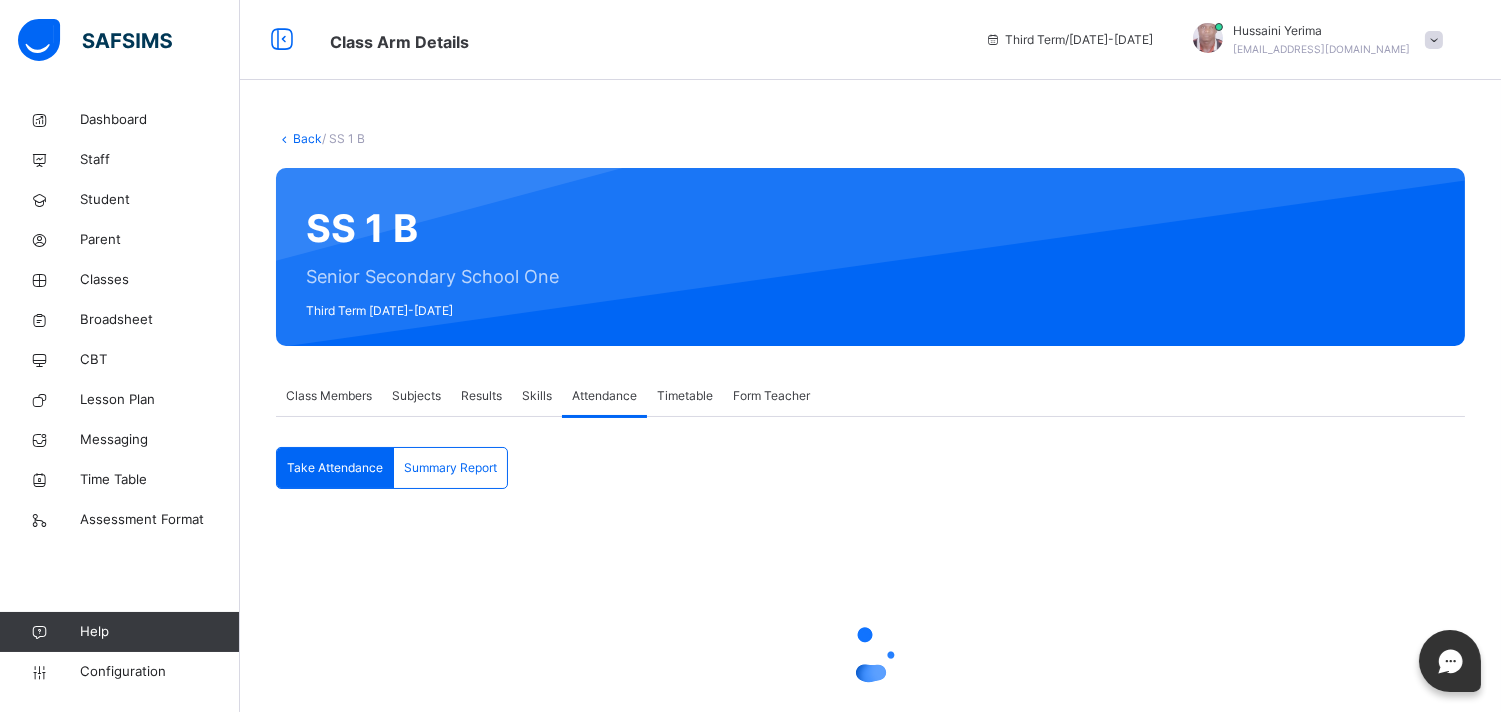 click on "Subjects" at bounding box center [416, 396] 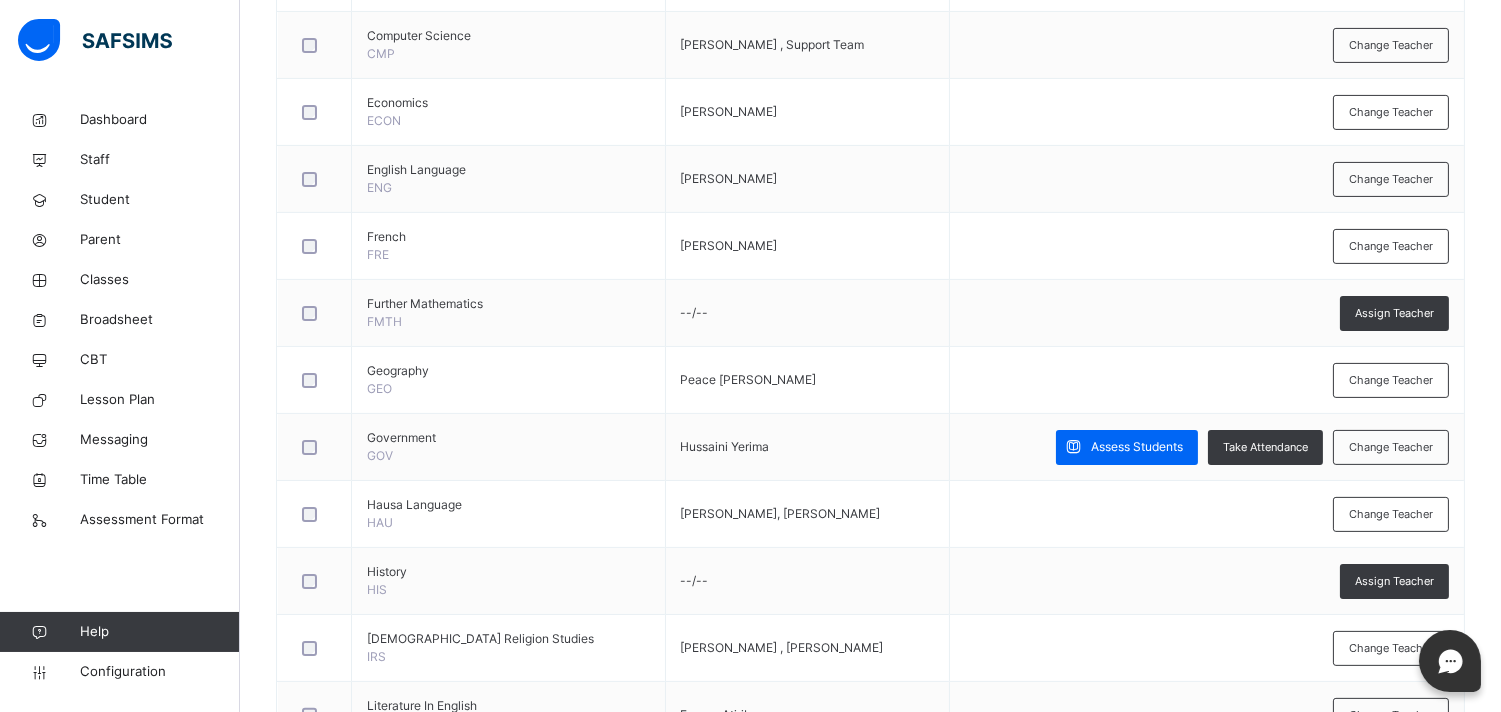 scroll, scrollTop: 1037, scrollLeft: 0, axis: vertical 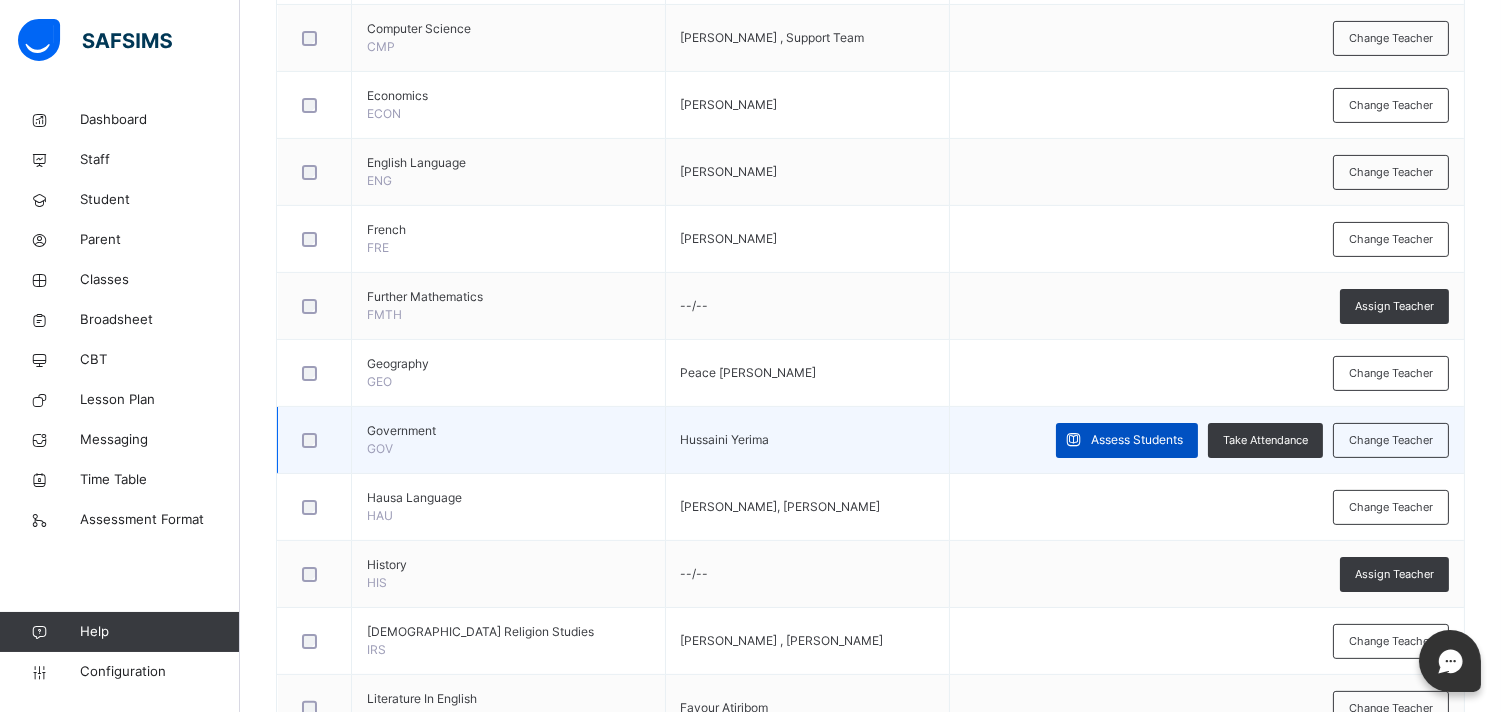 click on "Assess Students" at bounding box center [1137, 440] 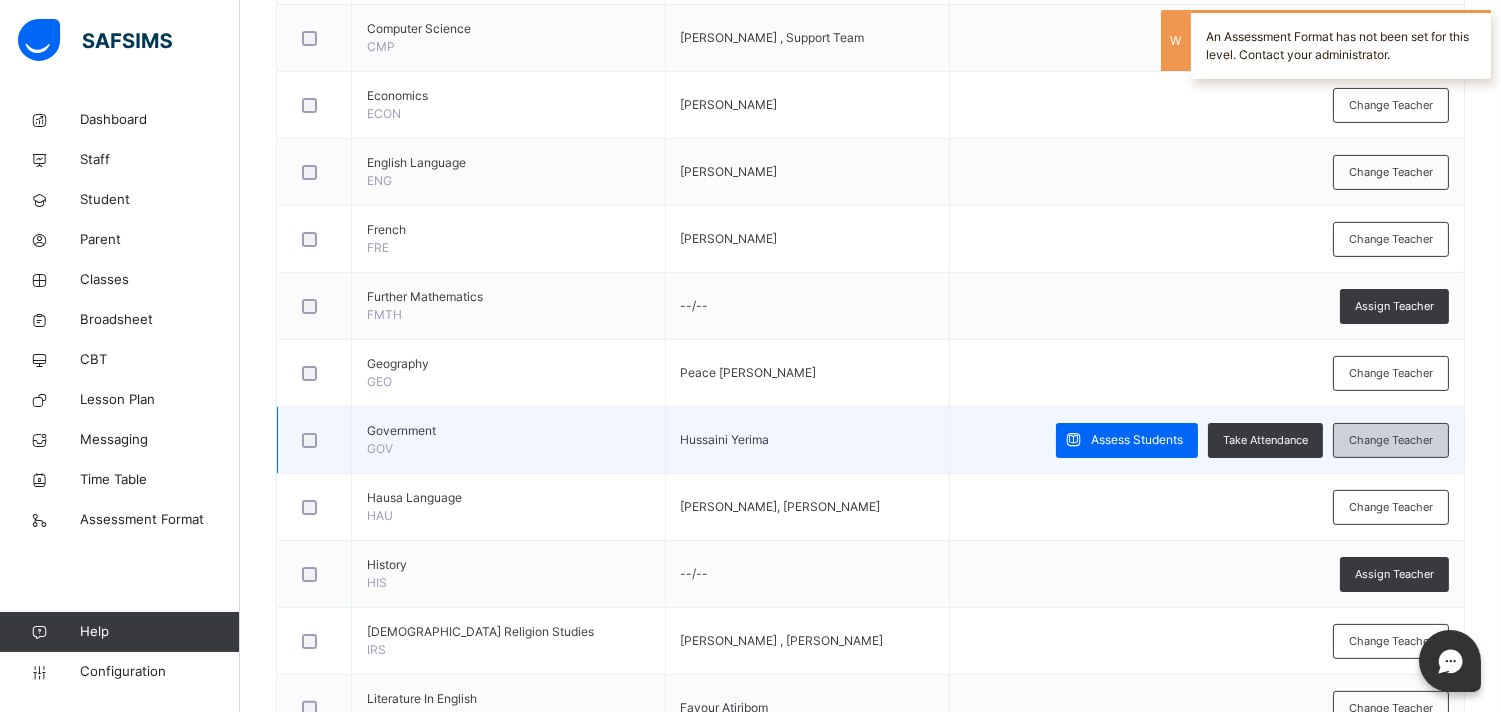 click on "Change Teacher" at bounding box center (1391, 440) 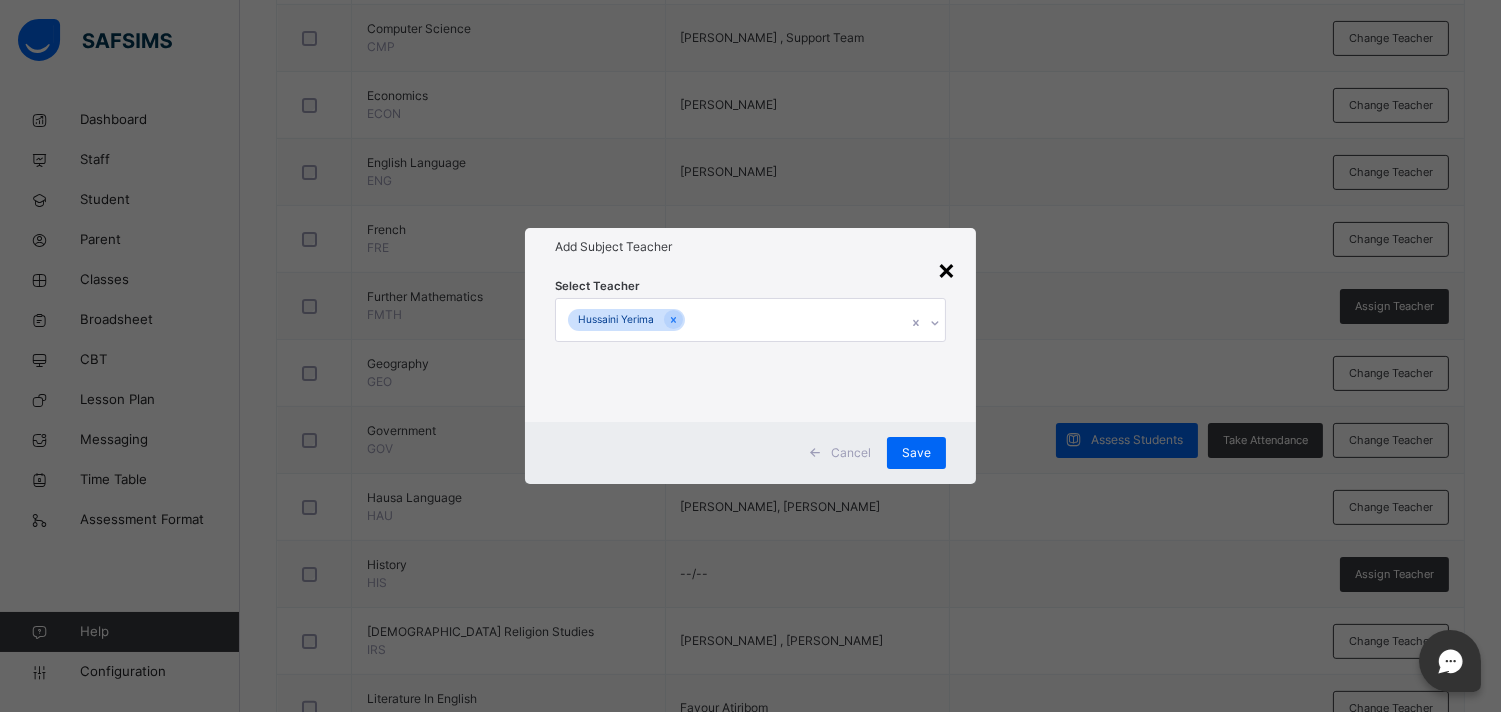 click on "×" at bounding box center [946, 269] 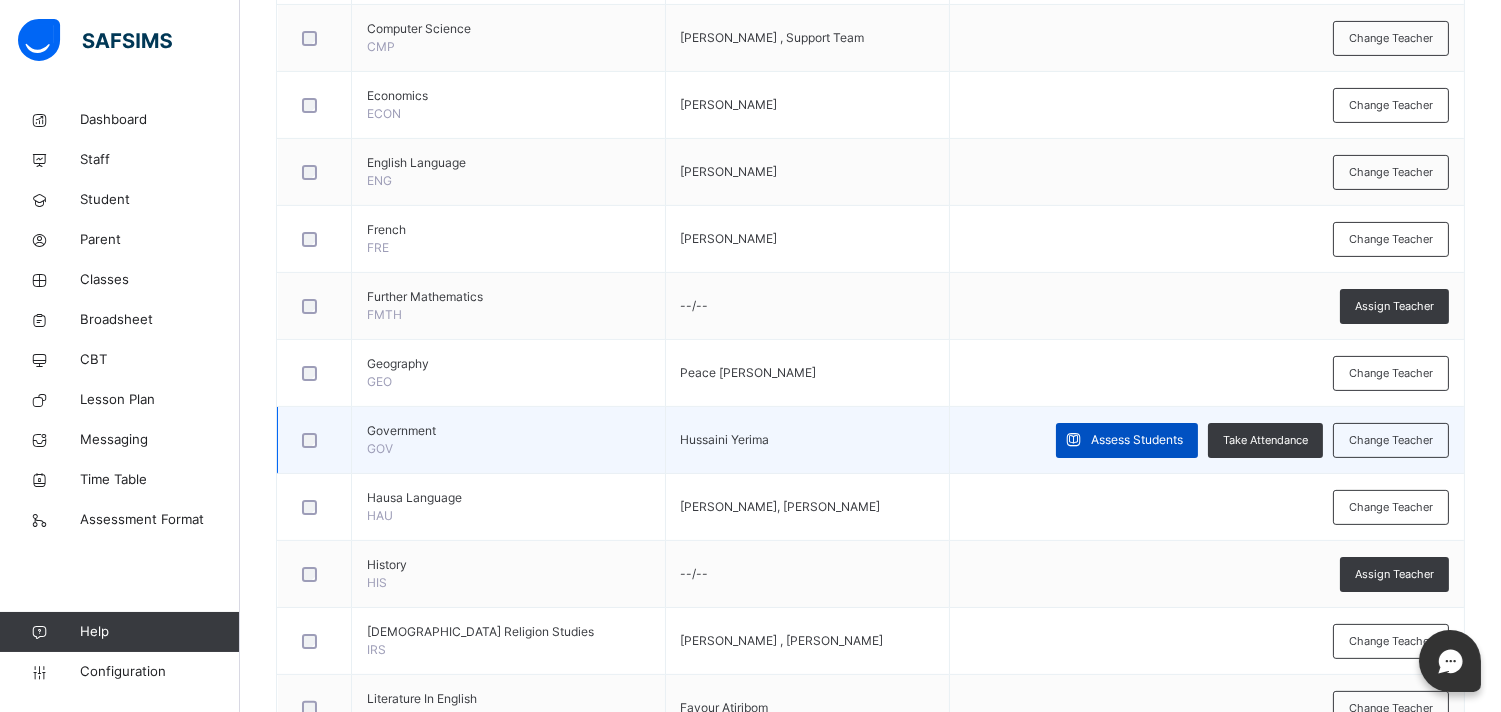 click on "Assess Students" at bounding box center (1137, 440) 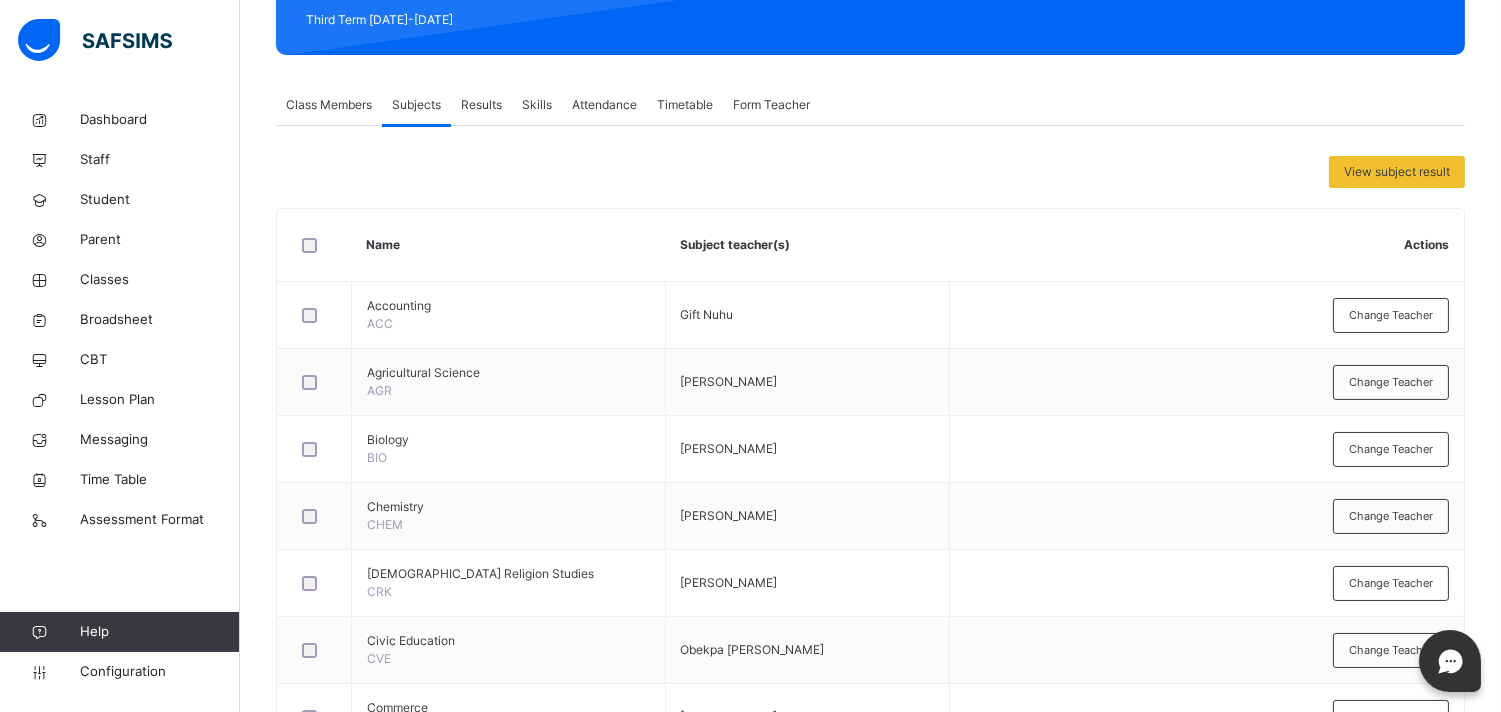 scroll, scrollTop: 187, scrollLeft: 0, axis: vertical 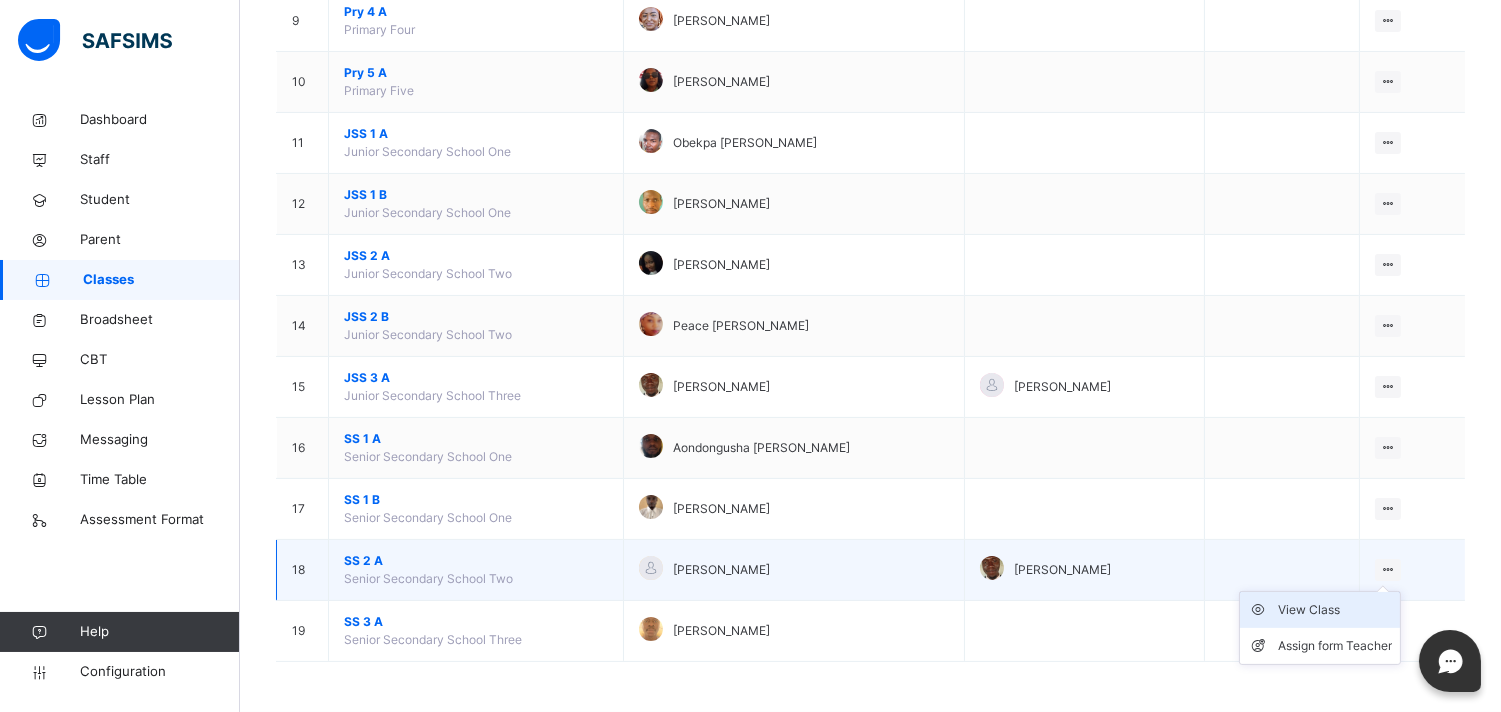 click on "View Class" at bounding box center (1335, 610) 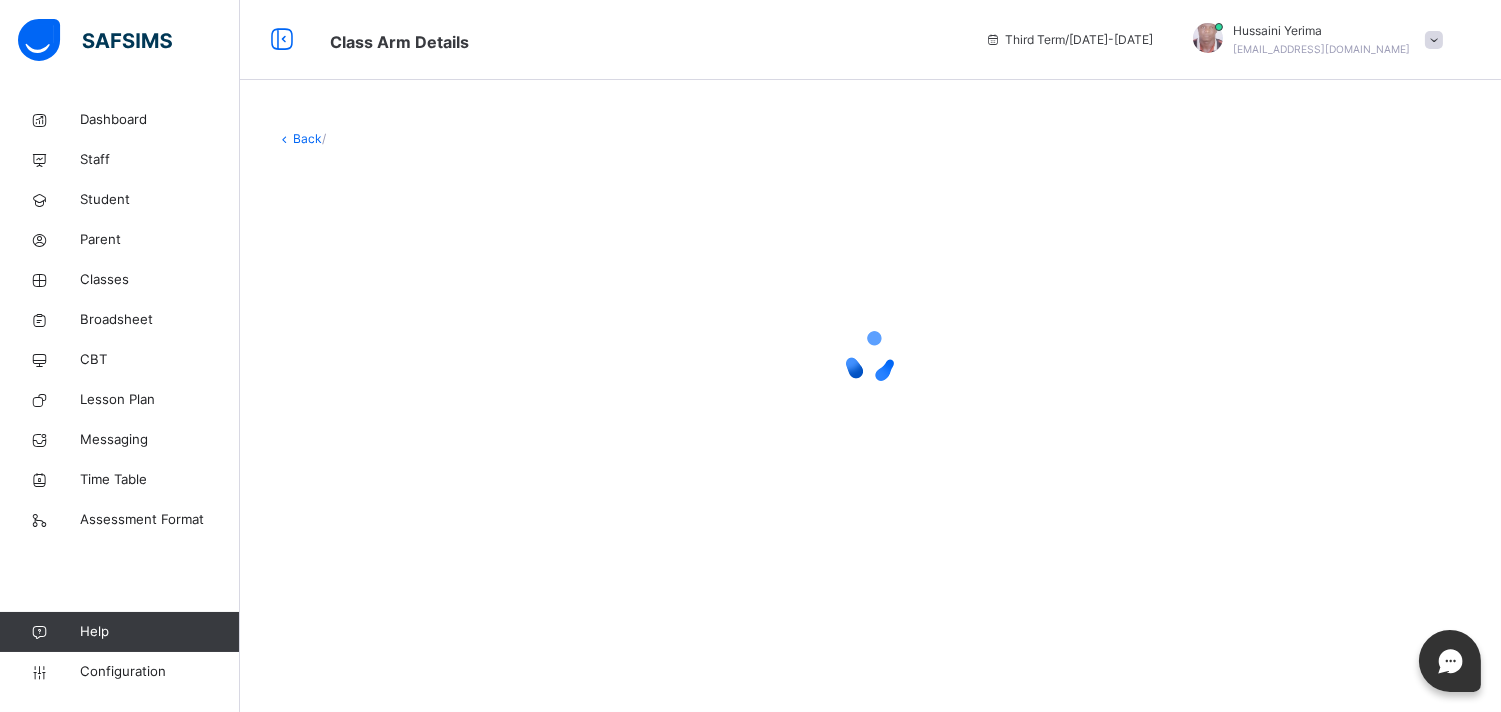 scroll, scrollTop: 0, scrollLeft: 0, axis: both 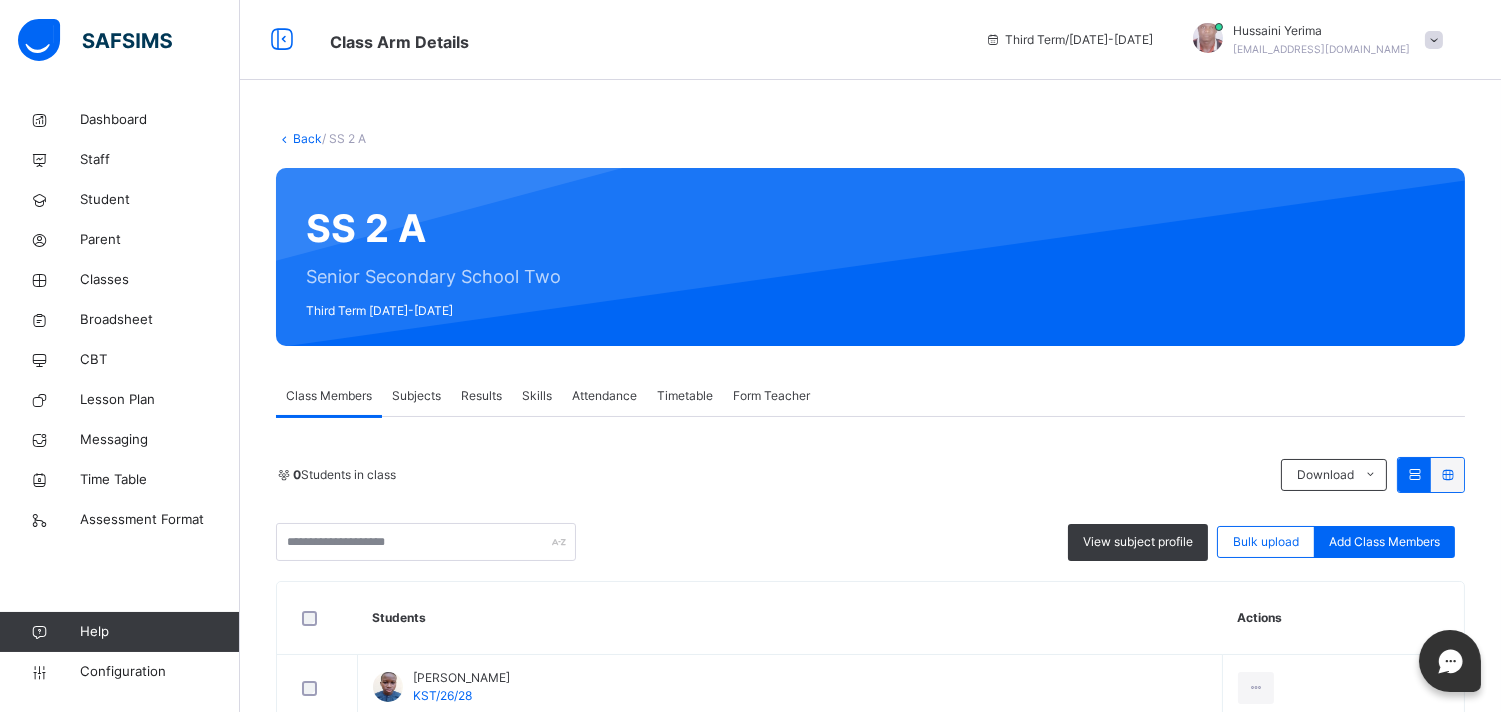 click on "Subjects" at bounding box center (416, 396) 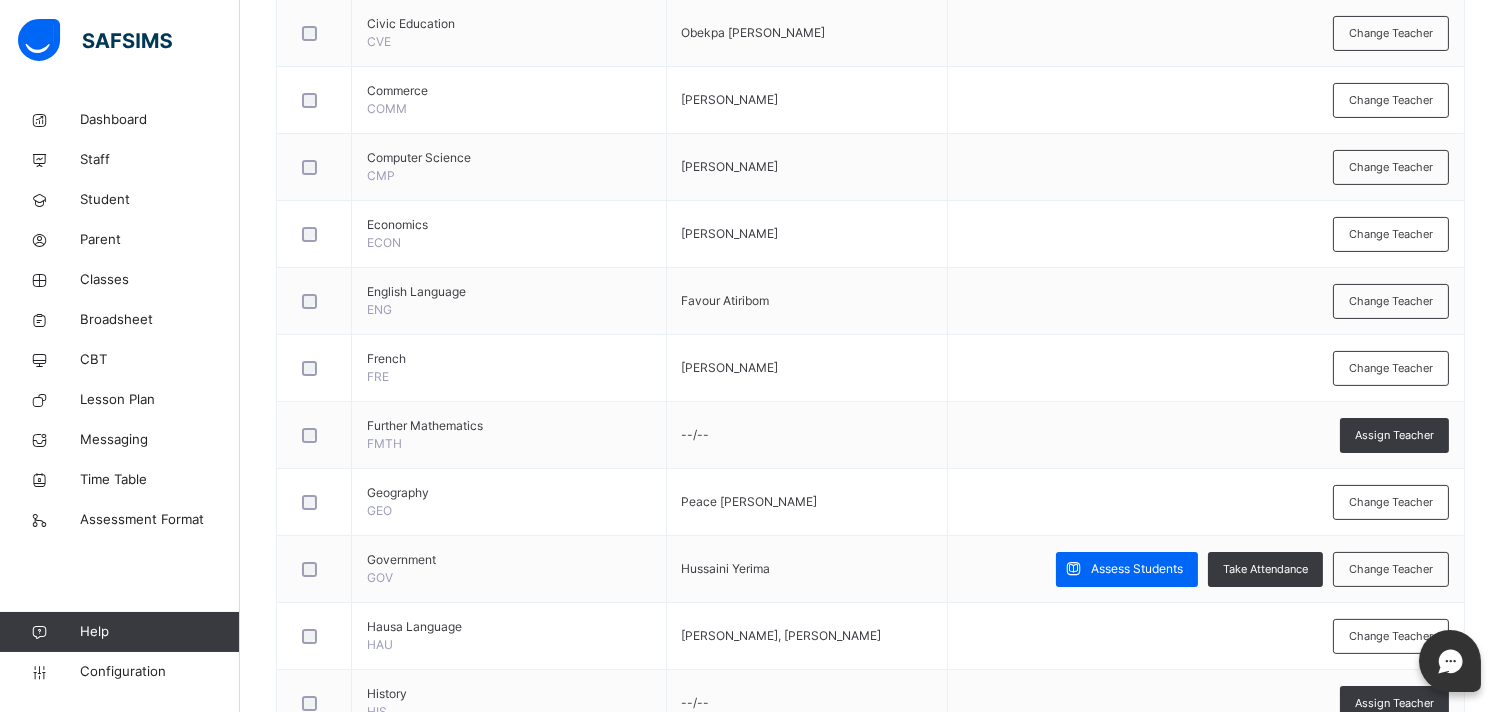scroll, scrollTop: 926, scrollLeft: 0, axis: vertical 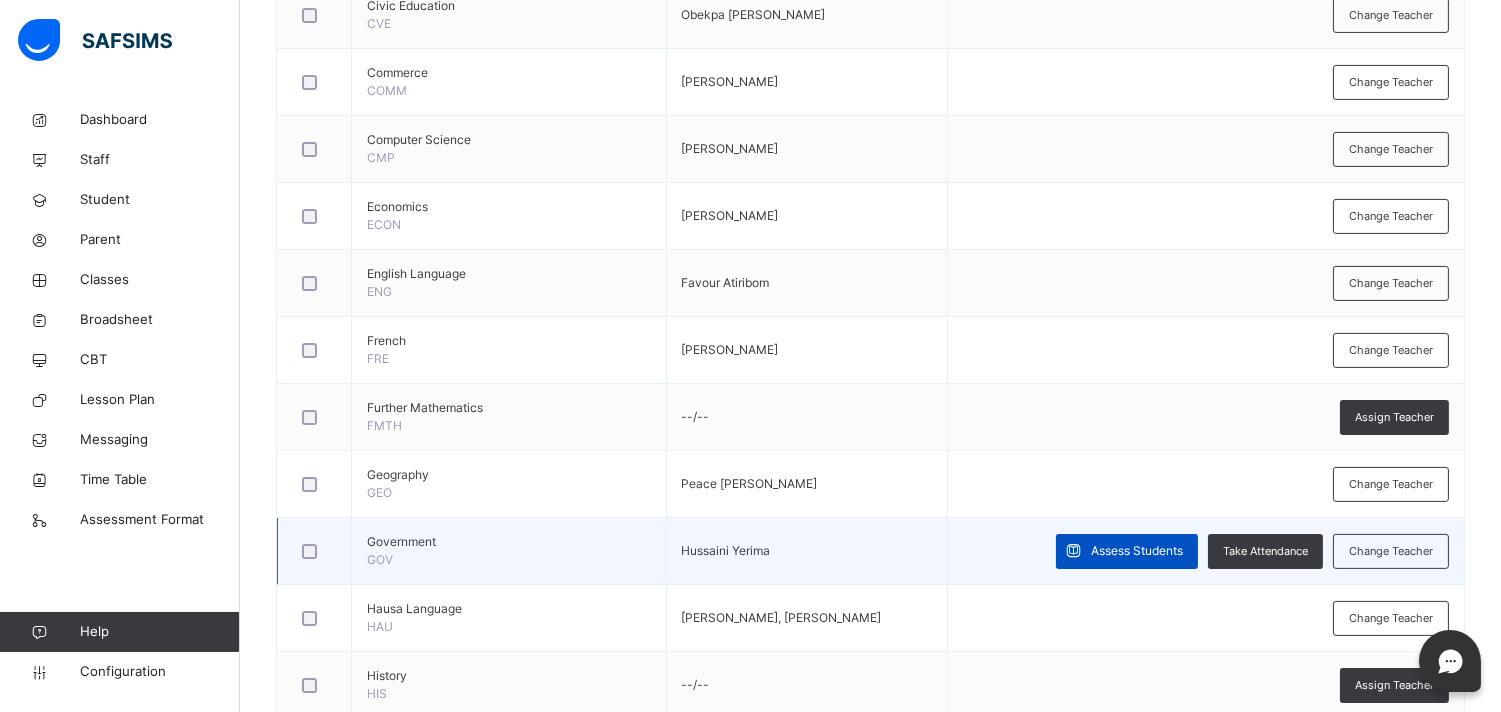 click on "Assess Students" at bounding box center (1137, 551) 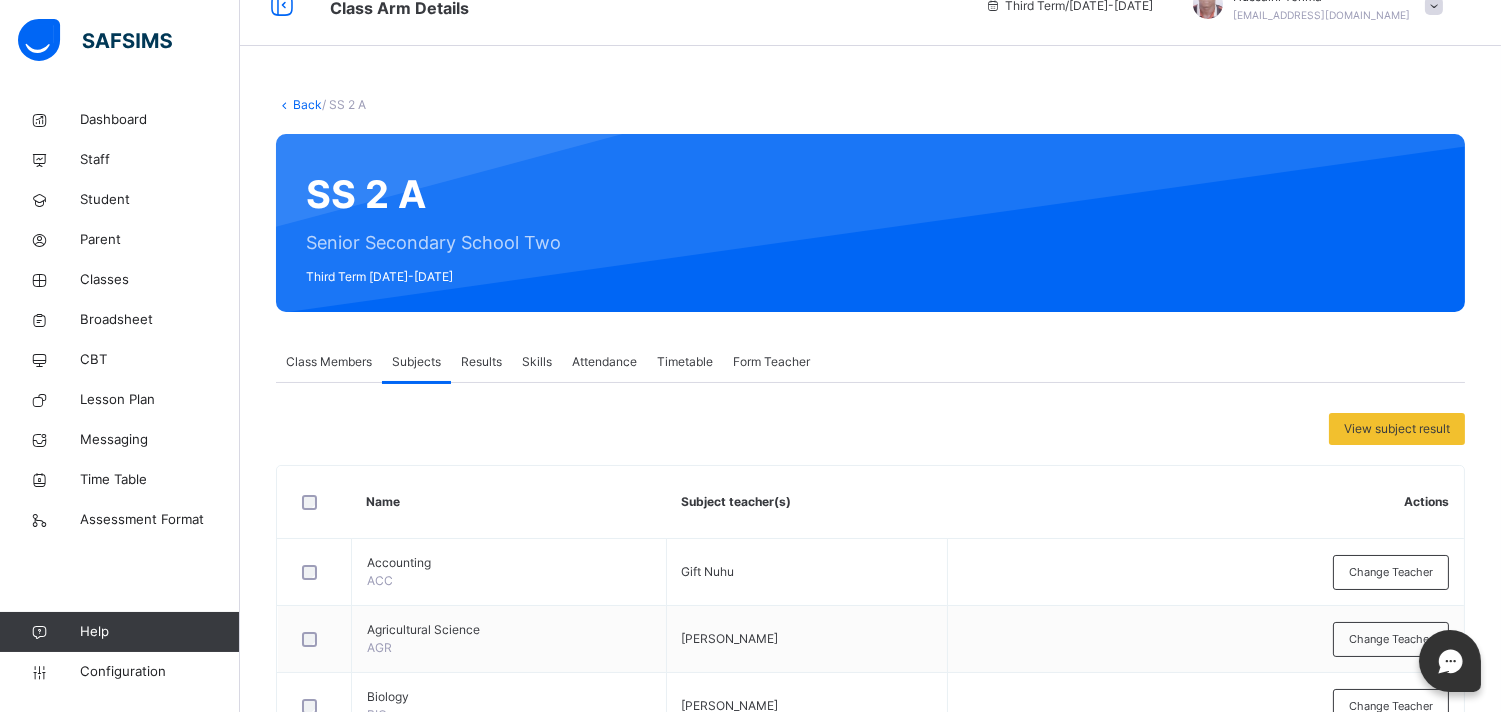 scroll, scrollTop: 0, scrollLeft: 0, axis: both 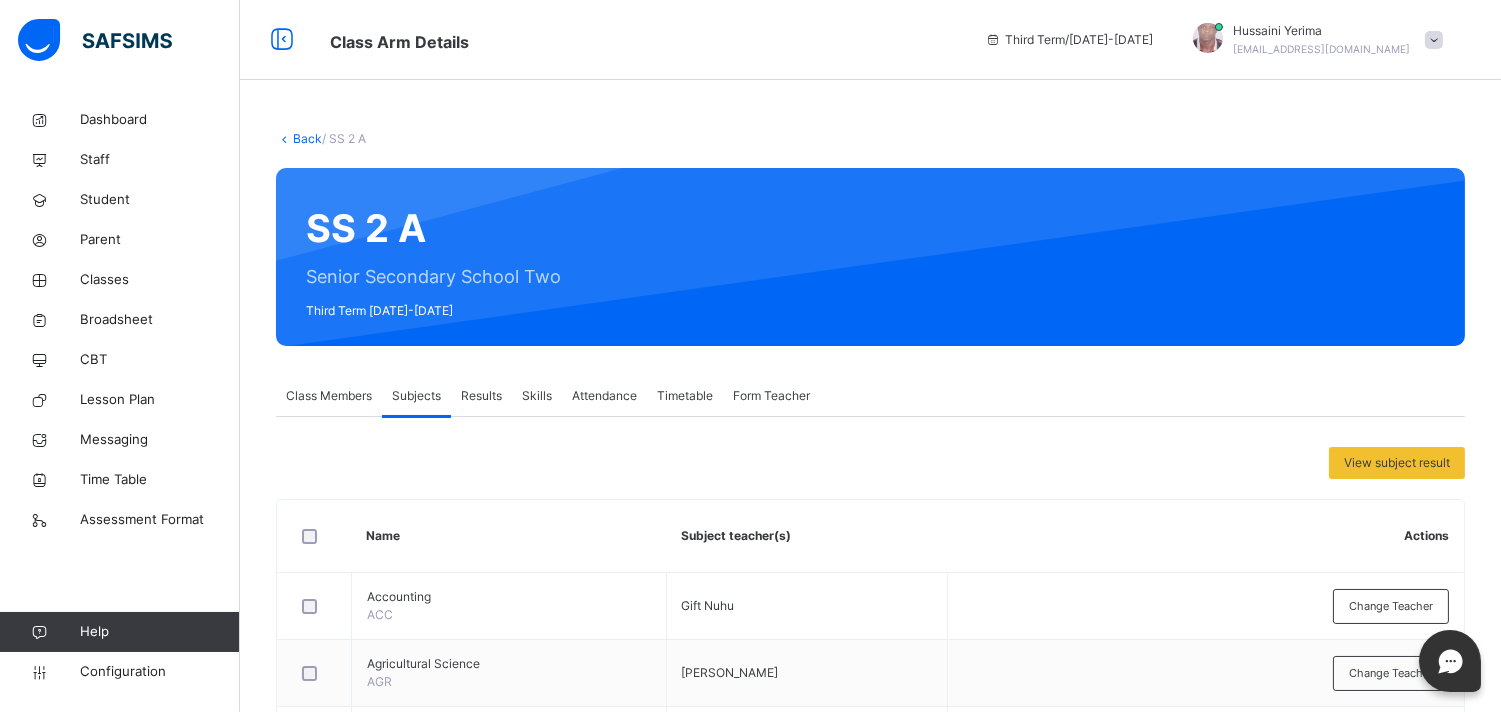 click on "Class Members" at bounding box center (329, 396) 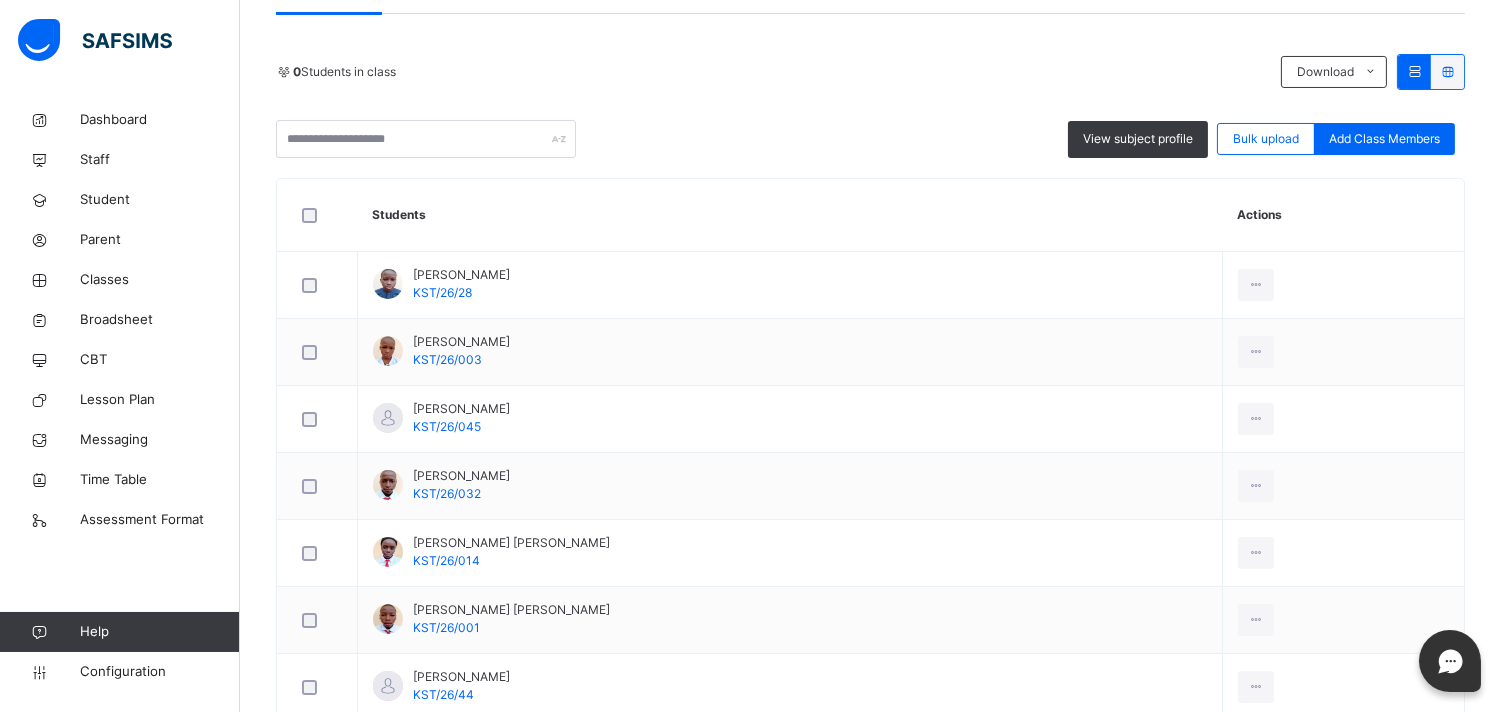 scroll, scrollTop: 343, scrollLeft: 0, axis: vertical 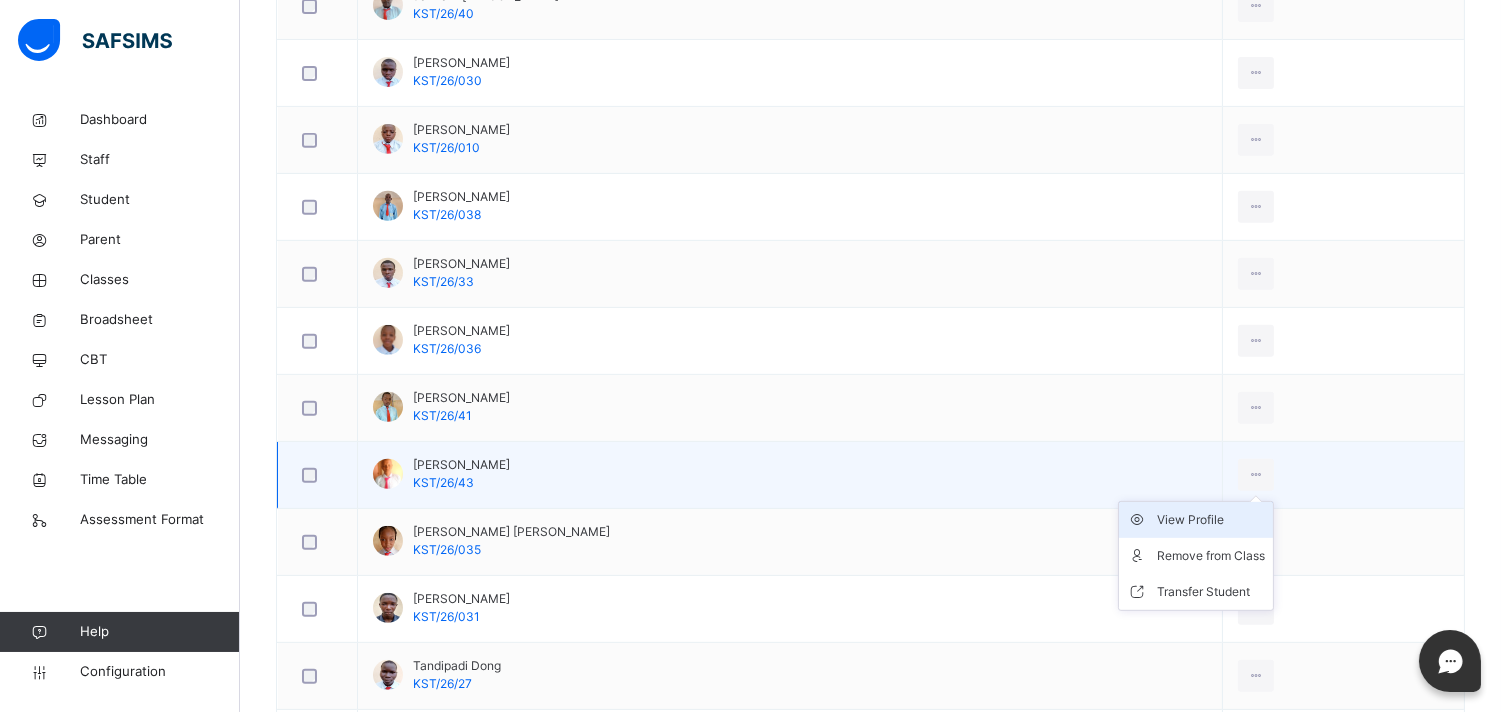 click on "View Profile" at bounding box center [1211, 520] 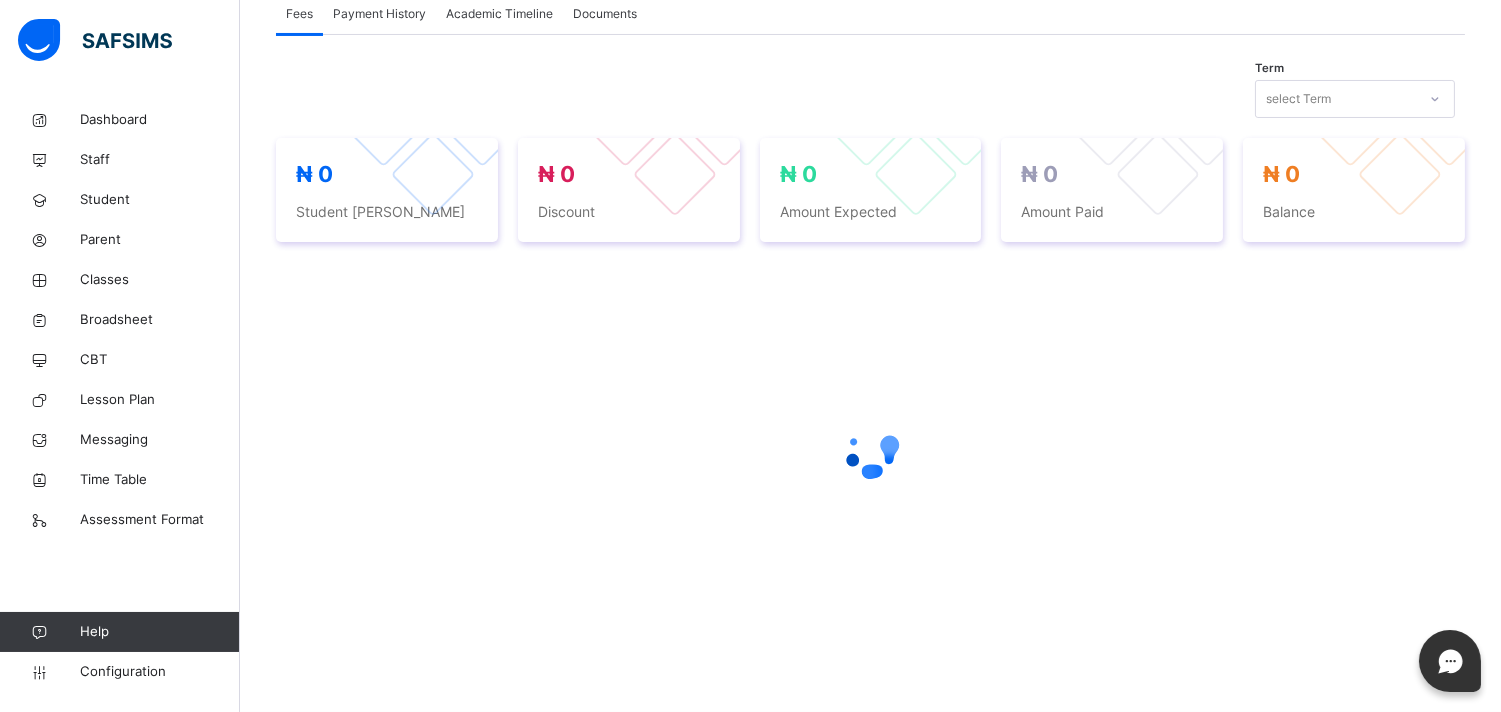 scroll, scrollTop: 383, scrollLeft: 0, axis: vertical 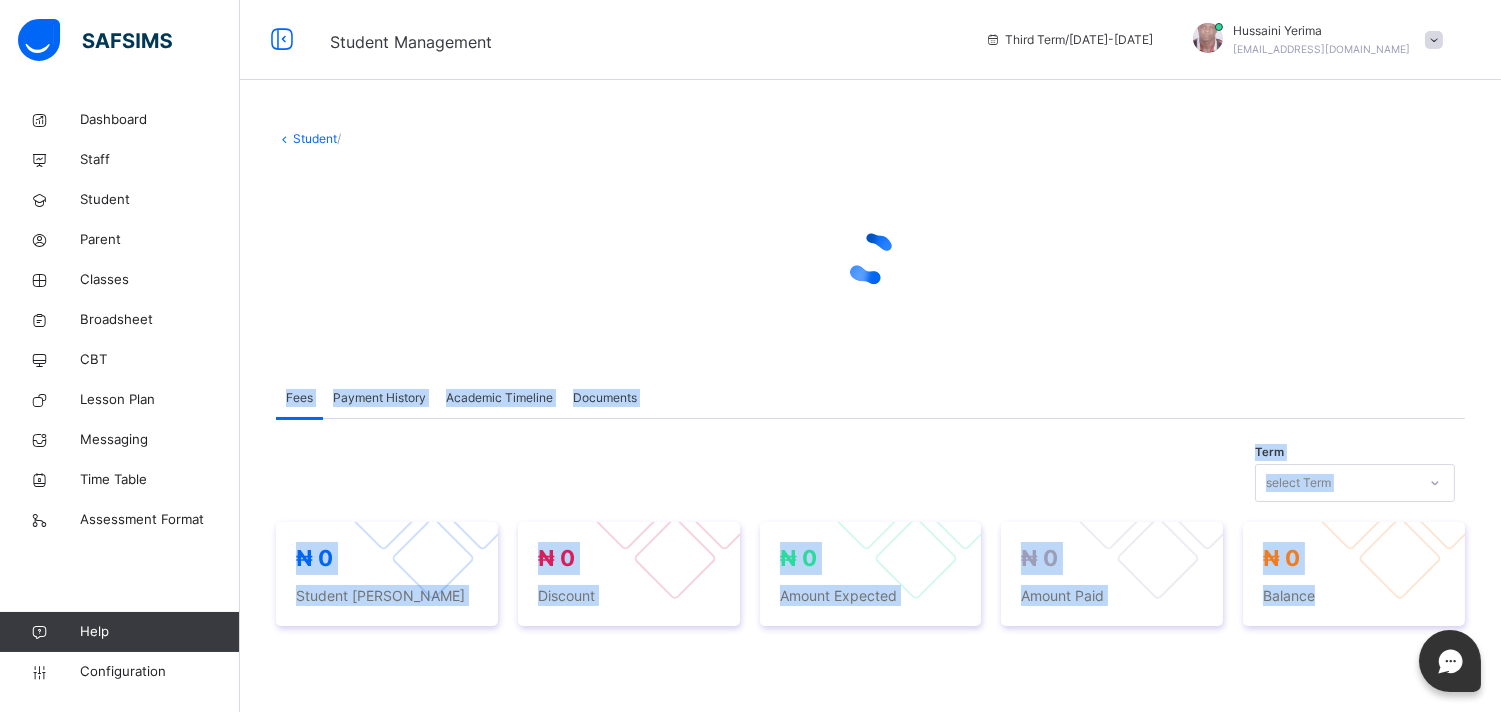 drag, startPoint x: 1497, startPoint y: 422, endPoint x: 1516, endPoint y: -97, distance: 519.34766 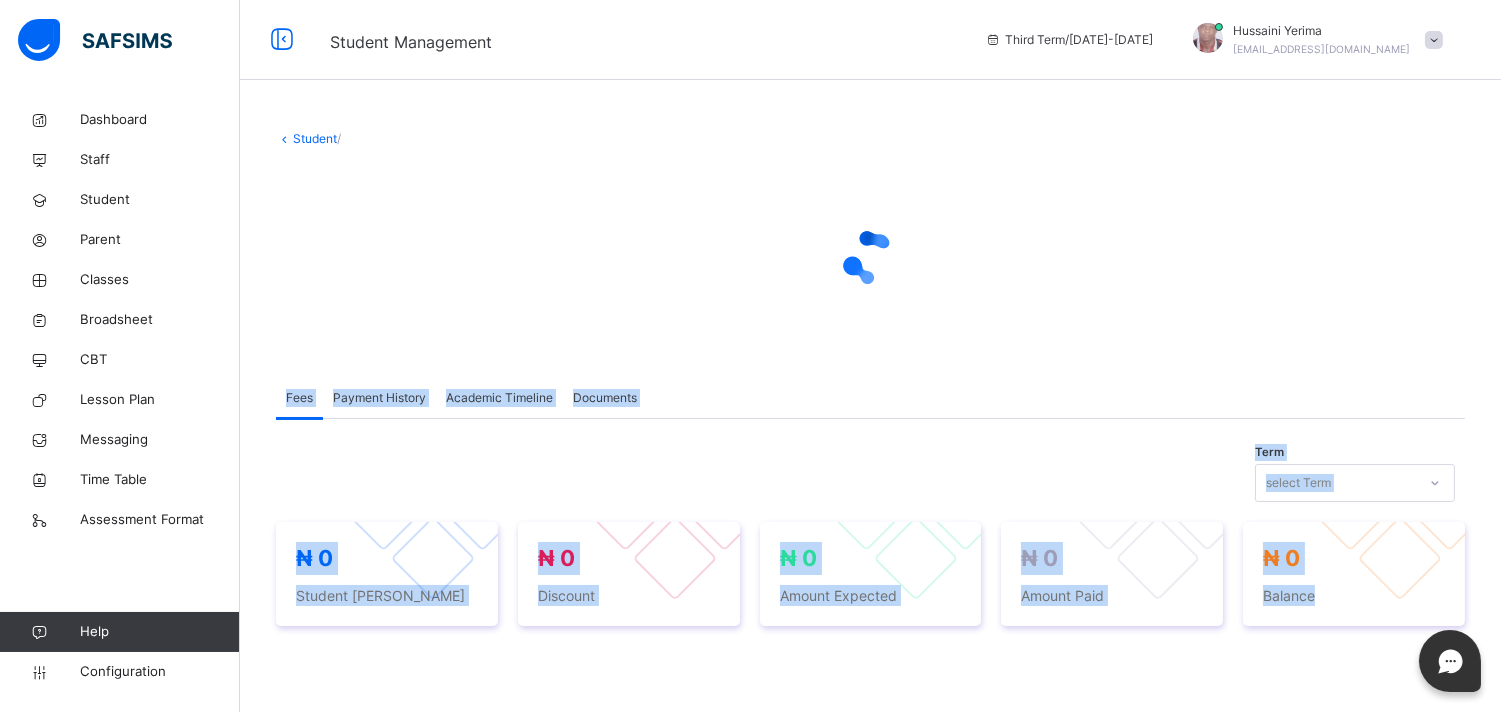 click on "Student Management   Third Term  /  [DATE]-[DATE]   [PERSON_NAME] [EMAIL_ADDRESS][DOMAIN_NAME] Dashboard Staff Student Parent Classes Broadsheet CBT Lesson Plan Messaging Time Table Assessment Format   Help   Configuration Onboarding Great job! You have finished setting up all essential configurations. Our wizard which has lots of in-built templates will continue to guide you through with the academic configurations. Academic Configuration Steps Continue × Idle Mode Due to inactivity you would be logged out to the system in the next   15mins , click the "Resume" button to keep working or the "Log me out" button to log out of the system. Log me out Resume × Delete Document This action would delete the document with name:    from the system. Are you sure you want to carry on? Cancel Yes, Delete Document Student  /    Fees Payment History Academic Timeline Documents Fees More Options   Term select Term   ₦ 0   Student Bill   ₦ 0   Discount   ₦ 0   Amount Expected   ₦ 0   Amount Paid   ₦ 0   Balance × Fixed" at bounding box center [750, 548] 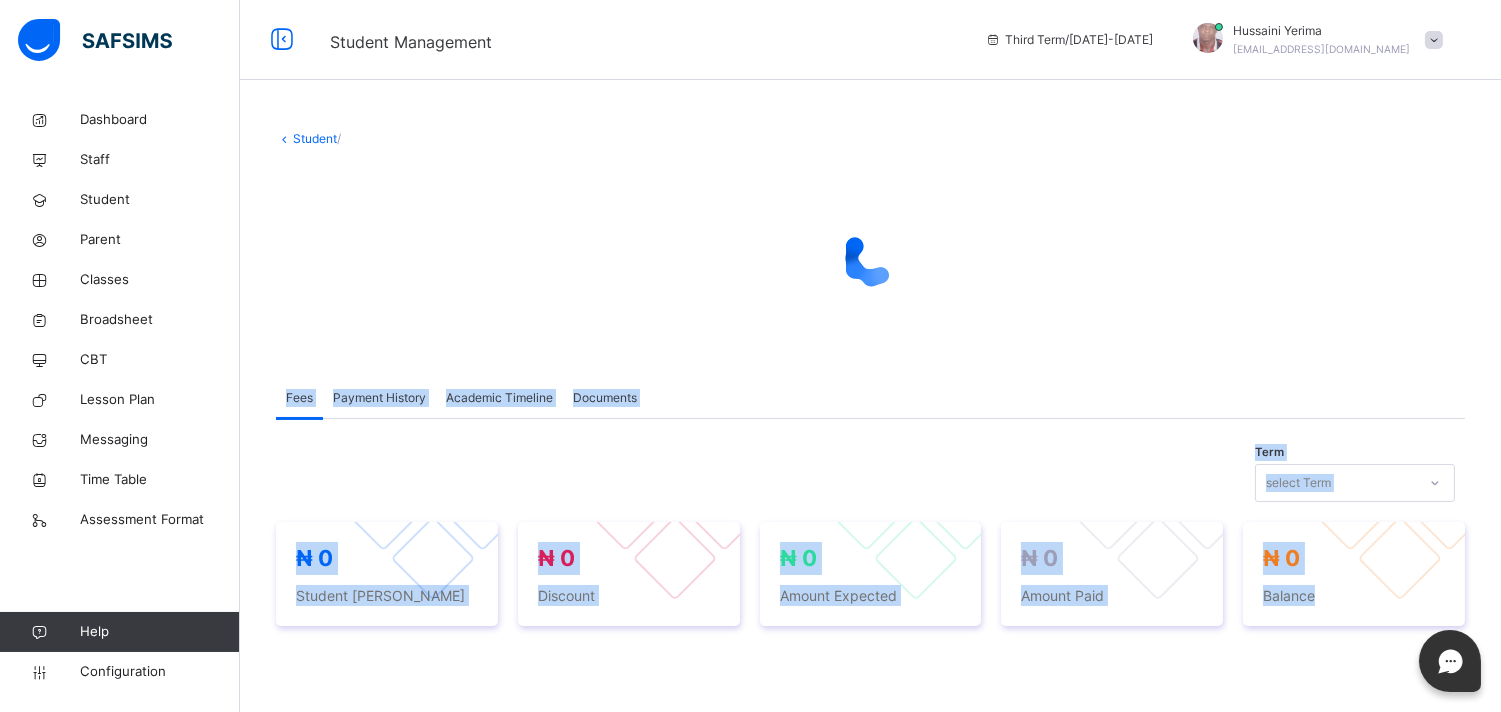 click at bounding box center [870, 258] 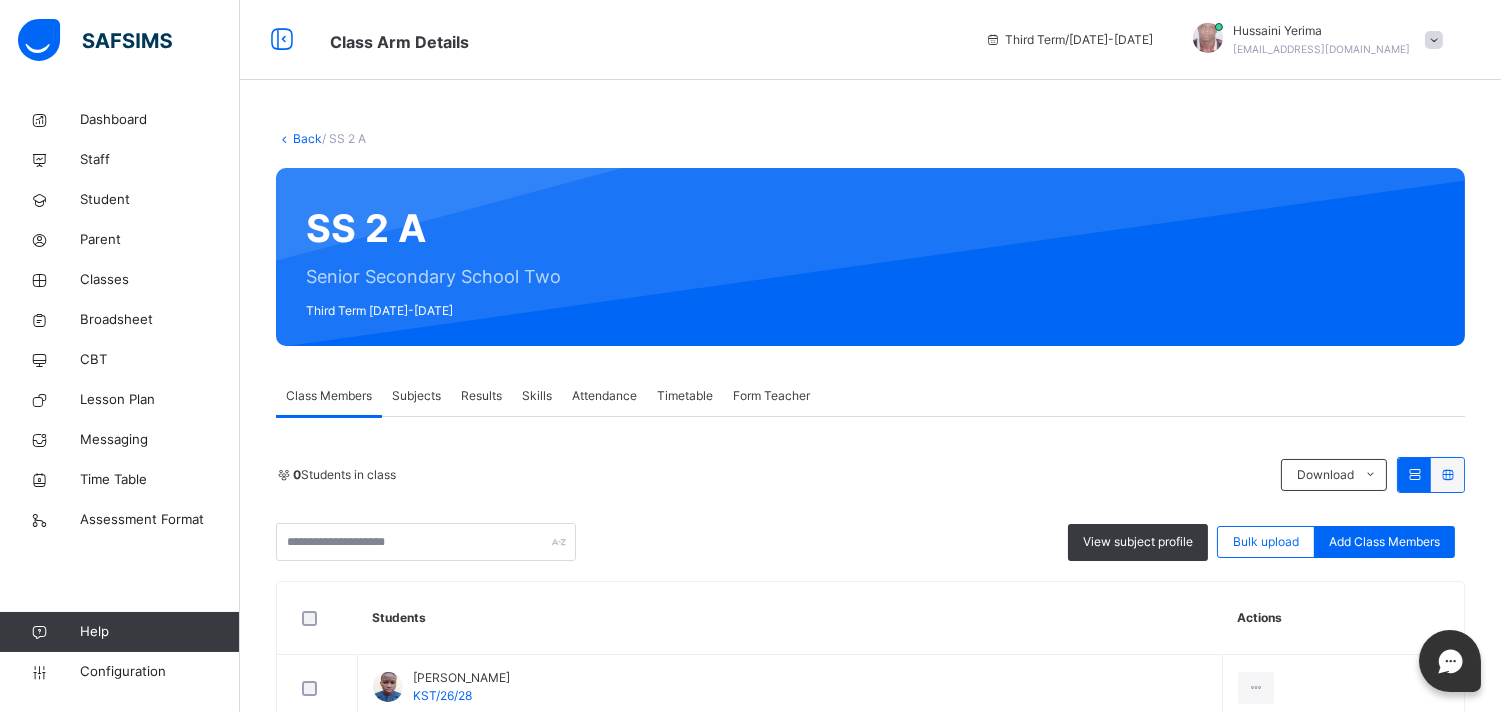 click on "Subjects" at bounding box center [416, 396] 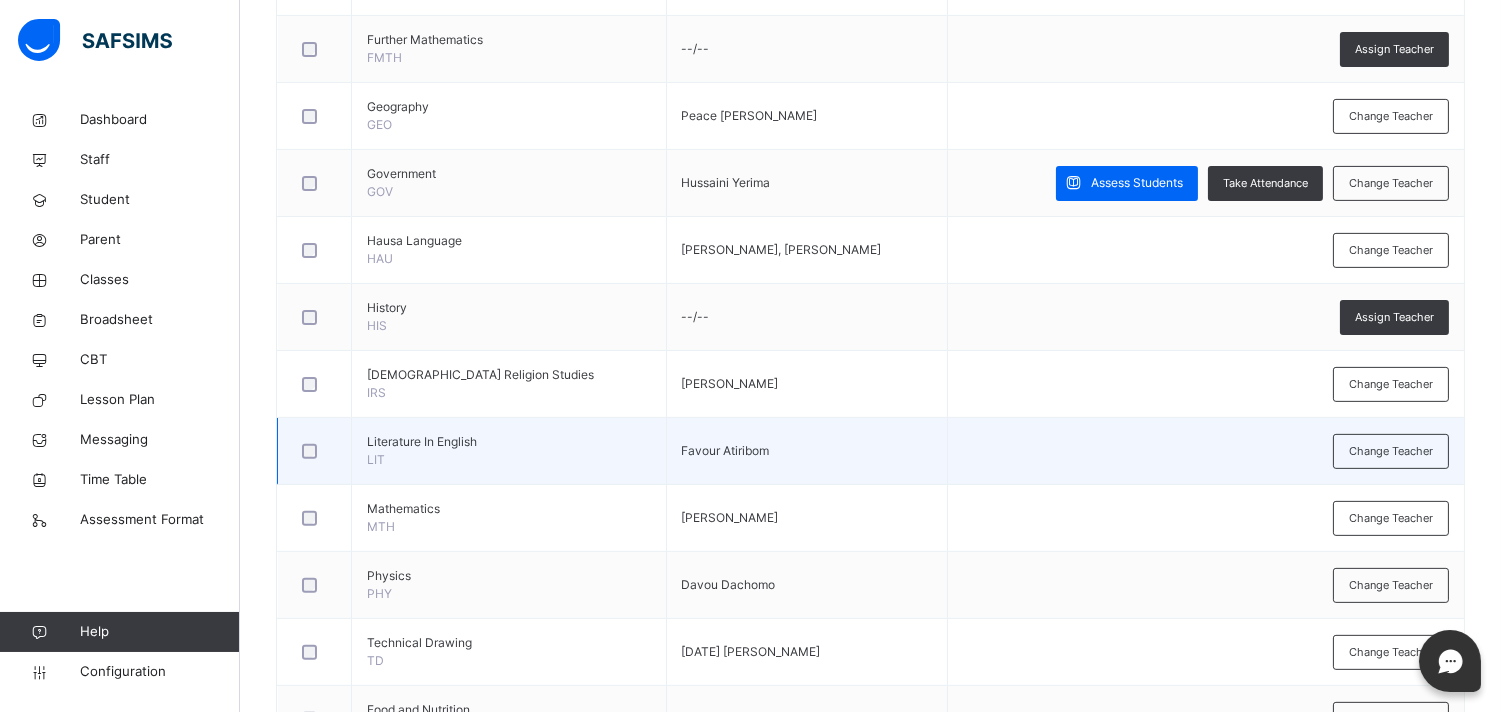 scroll, scrollTop: 1276, scrollLeft: 0, axis: vertical 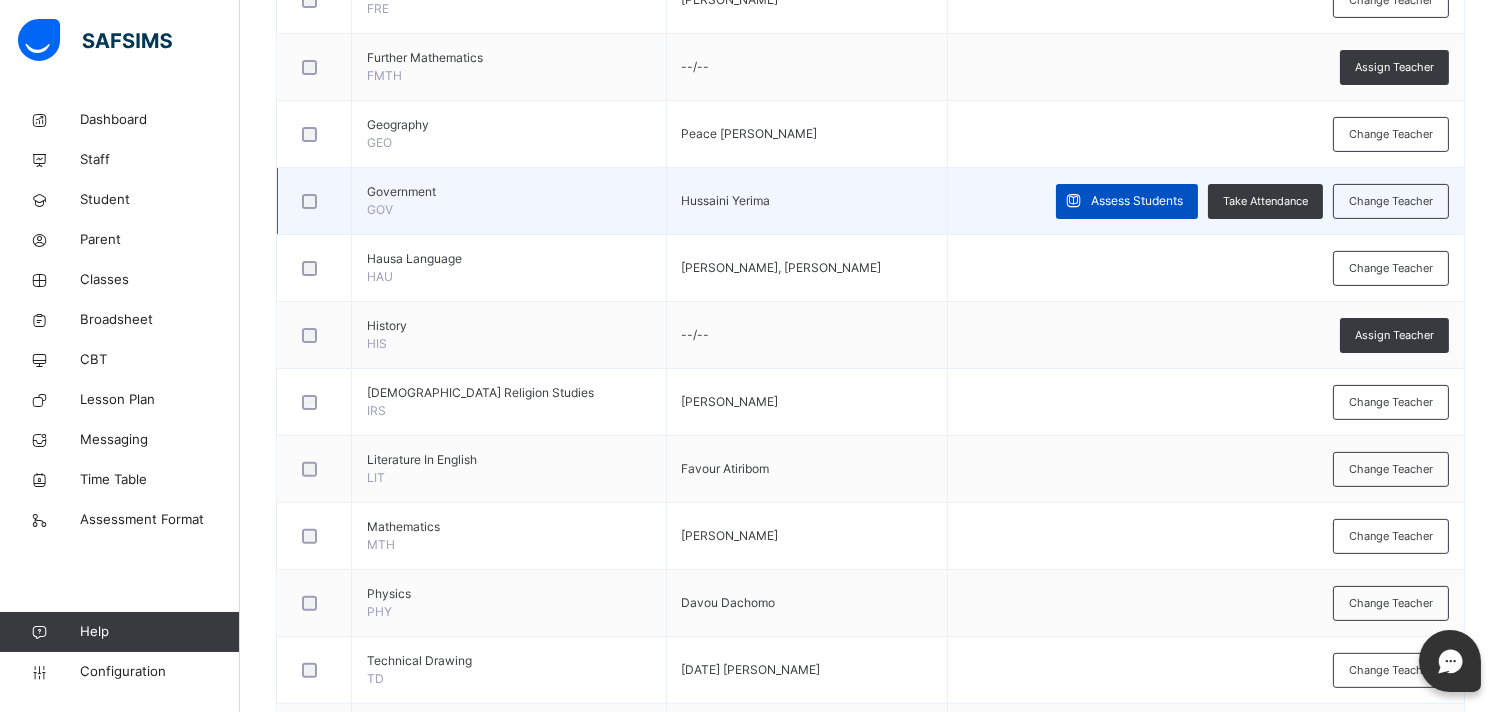 click on "Assess Students" at bounding box center (1137, 201) 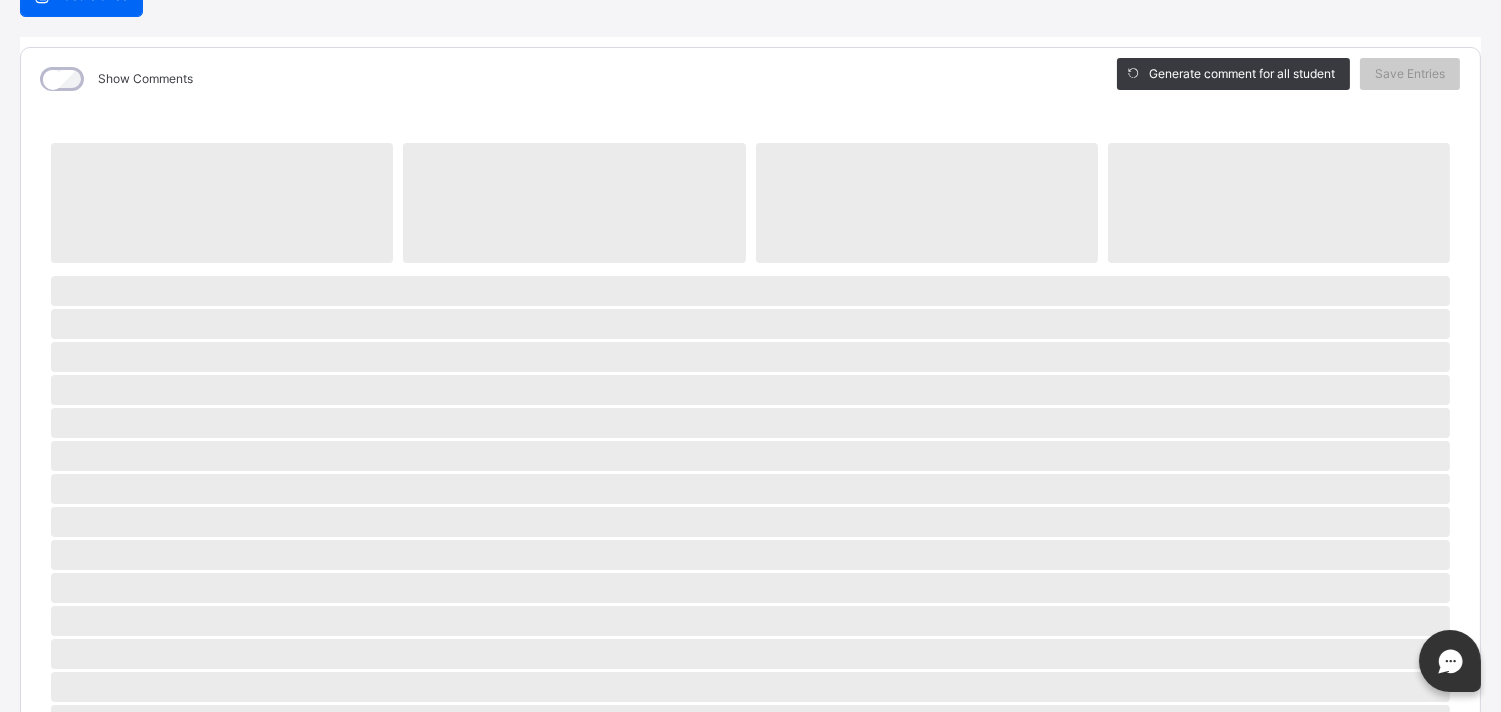 scroll, scrollTop: 228, scrollLeft: 0, axis: vertical 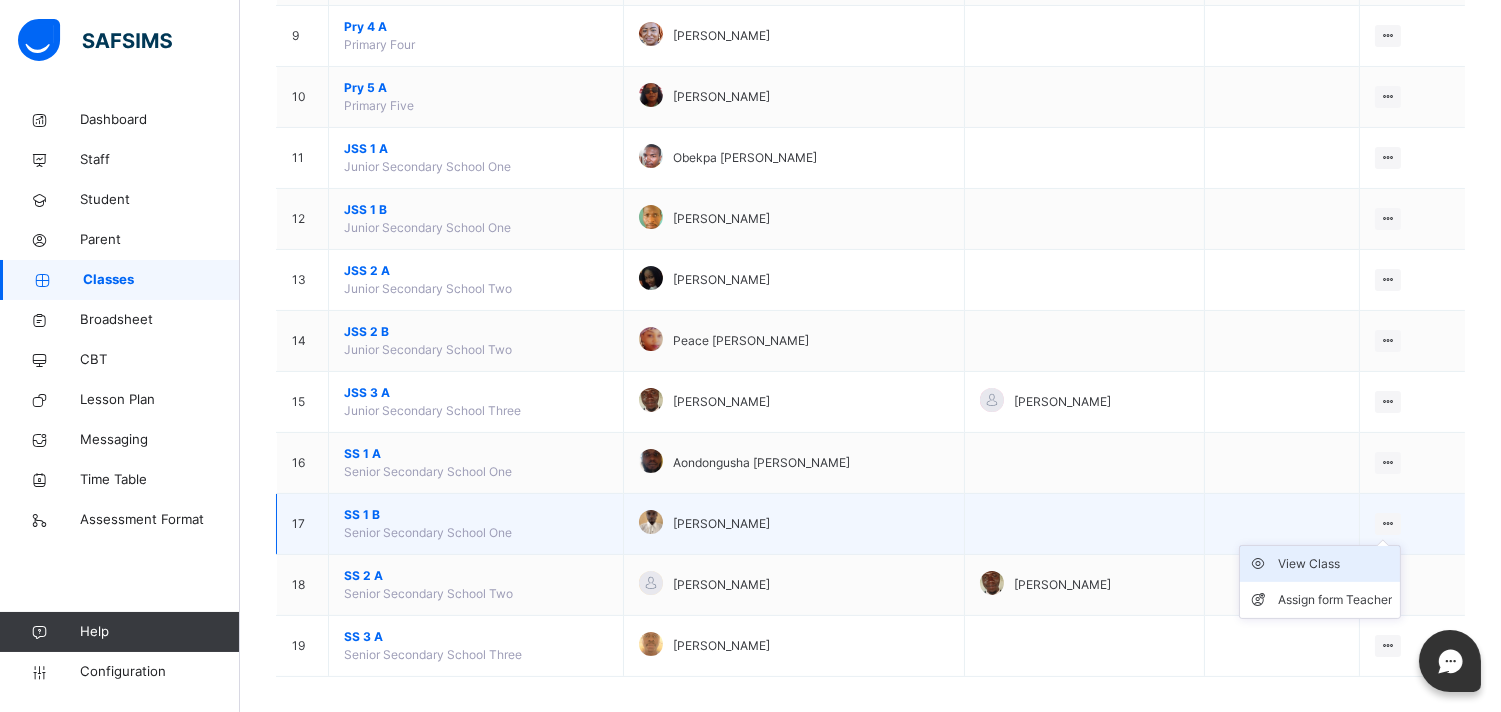 click on "View Class" at bounding box center (1335, 564) 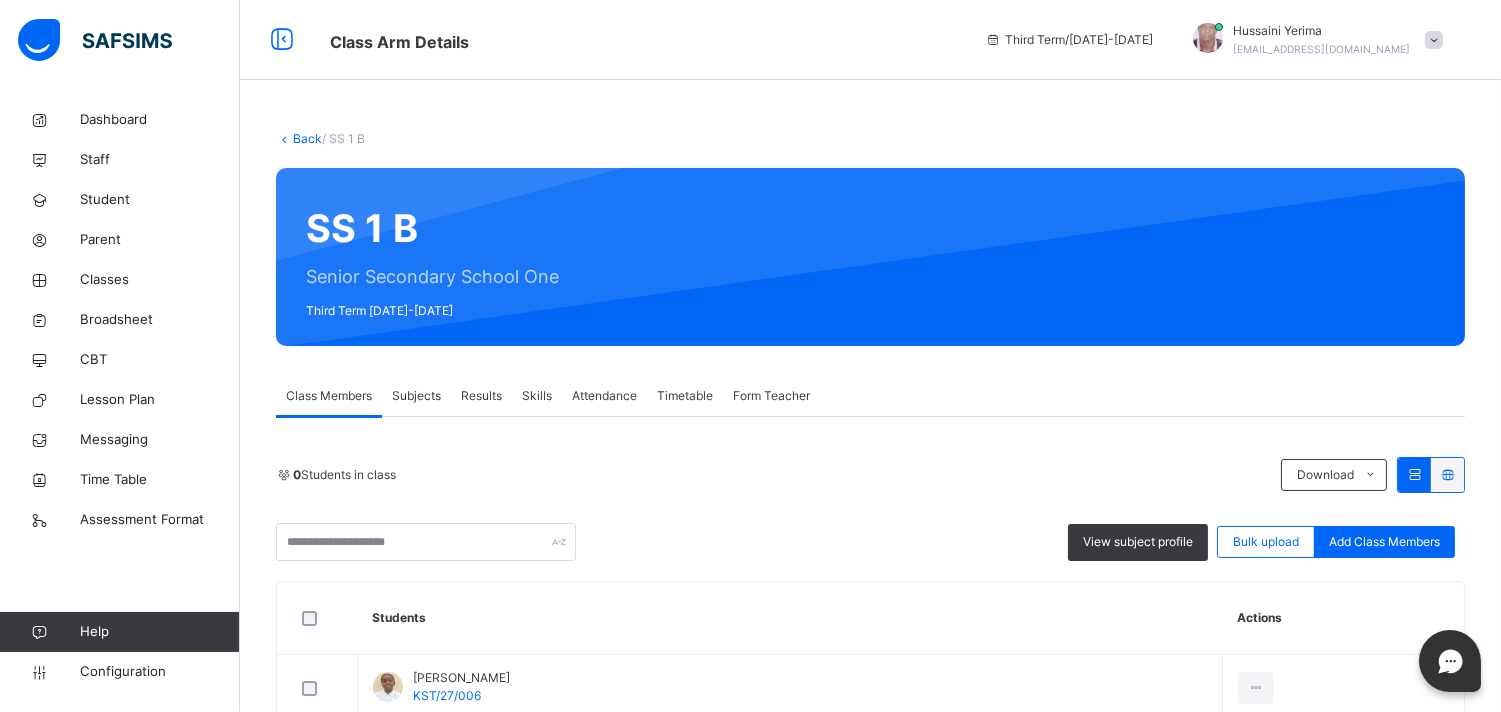 click on "Subjects" at bounding box center [416, 396] 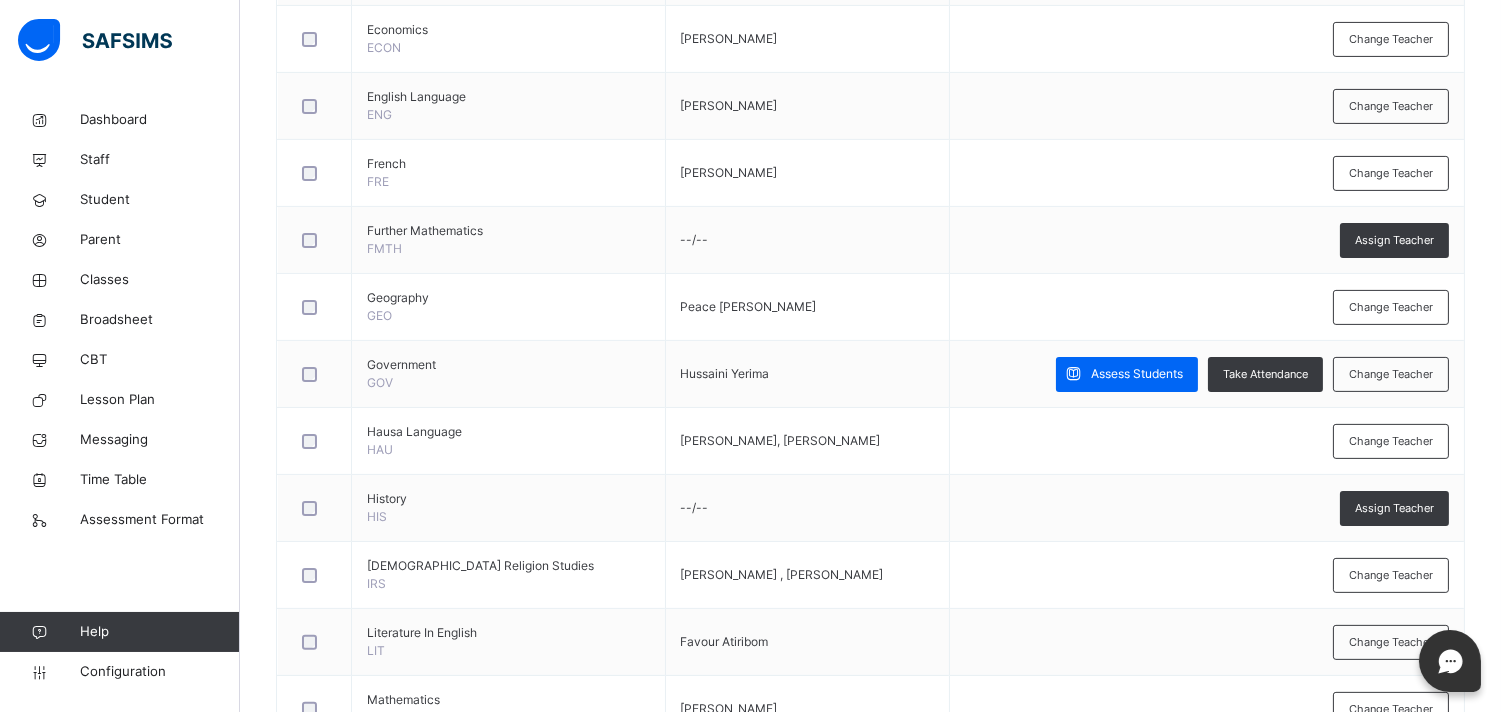 scroll, scrollTop: 1113, scrollLeft: 0, axis: vertical 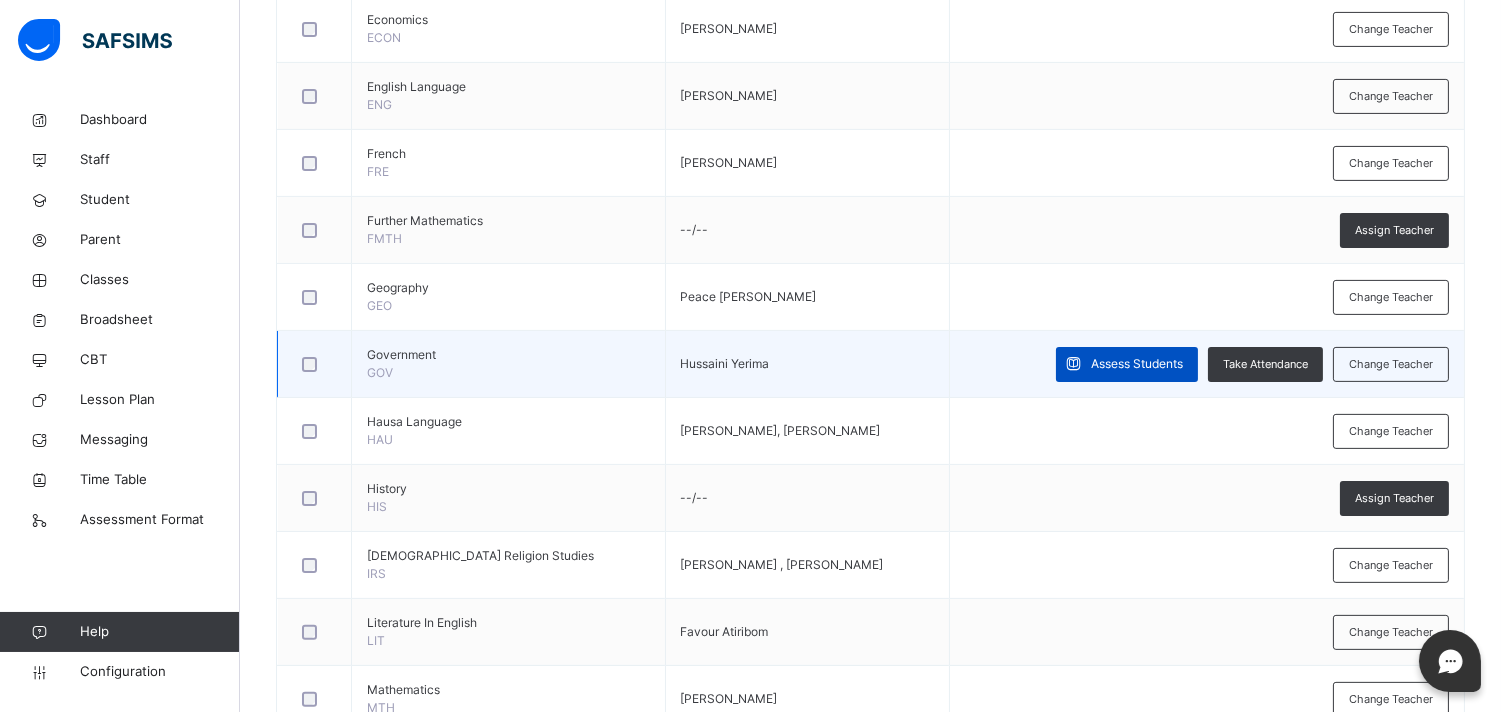 click on "Assess Students" at bounding box center (1137, 364) 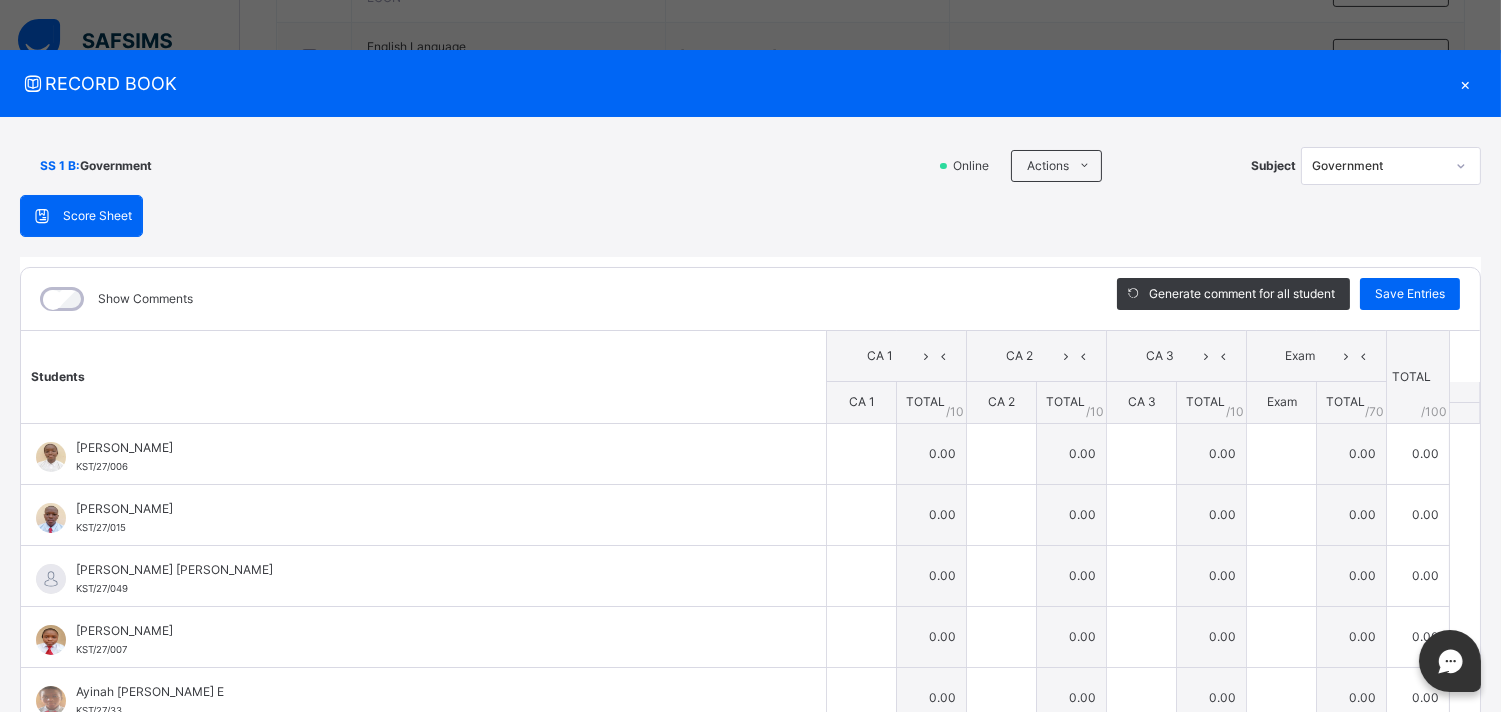 scroll, scrollTop: 1157, scrollLeft: 0, axis: vertical 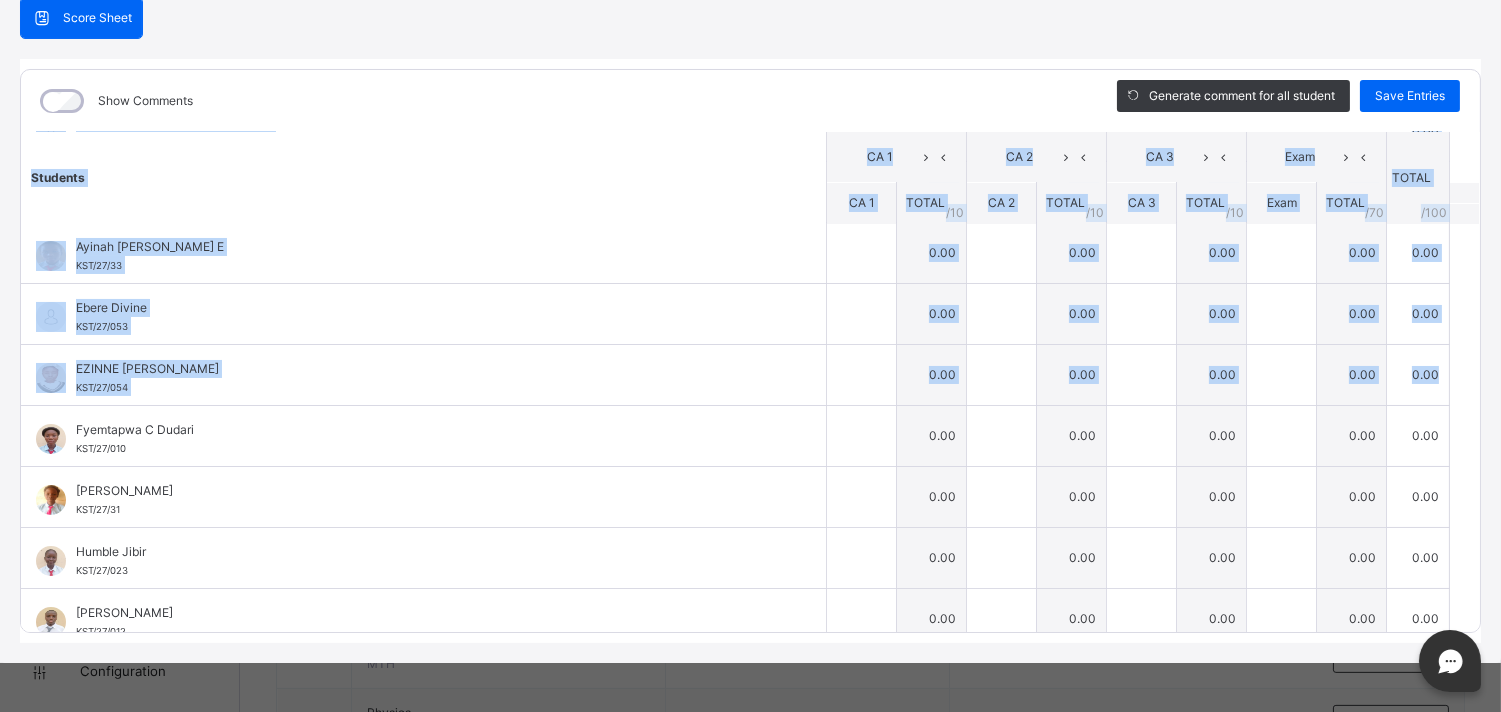 drag, startPoint x: 1452, startPoint y: 361, endPoint x: 1464, endPoint y: 411, distance: 51.41984 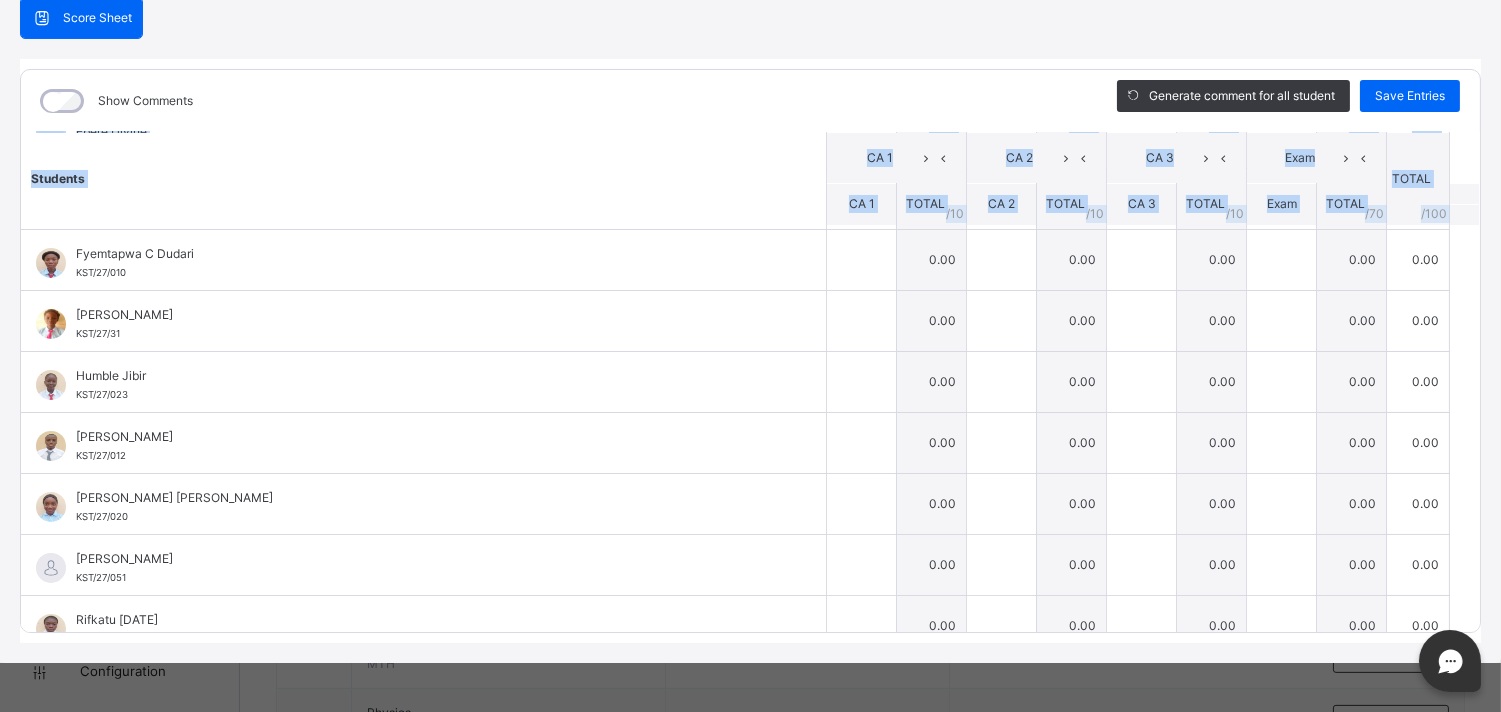 scroll, scrollTop: 426, scrollLeft: 0, axis: vertical 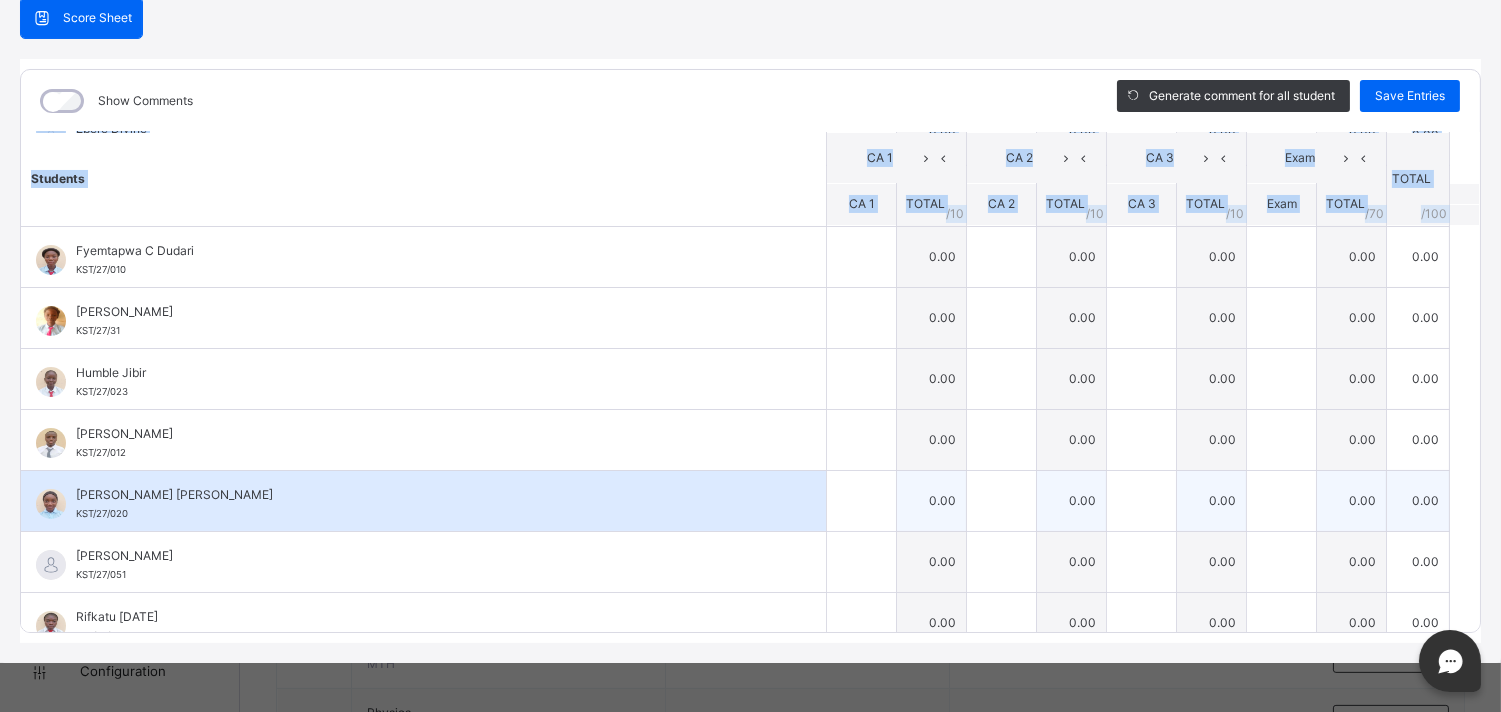 click on "[PERSON_NAME] [PERSON_NAME]" at bounding box center (428, 495) 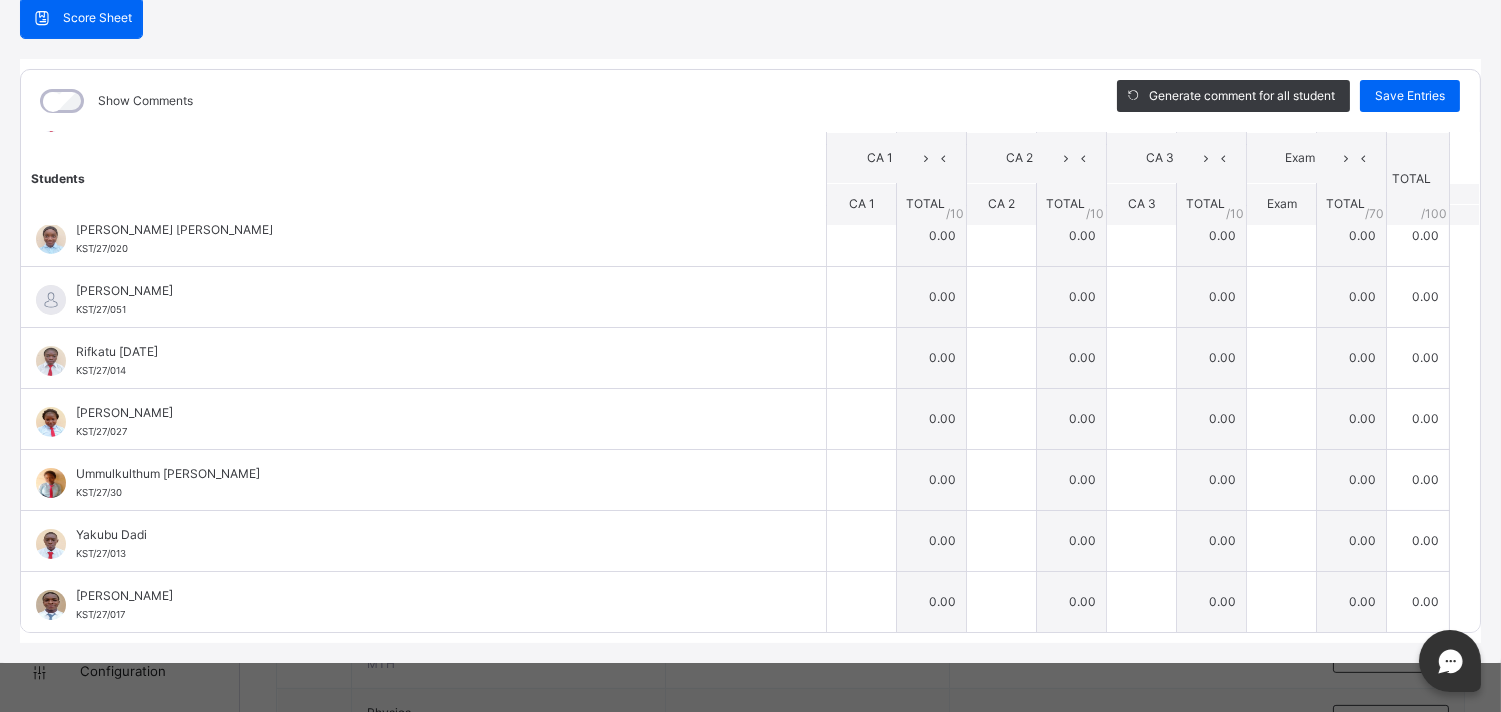 scroll, scrollTop: 694, scrollLeft: 0, axis: vertical 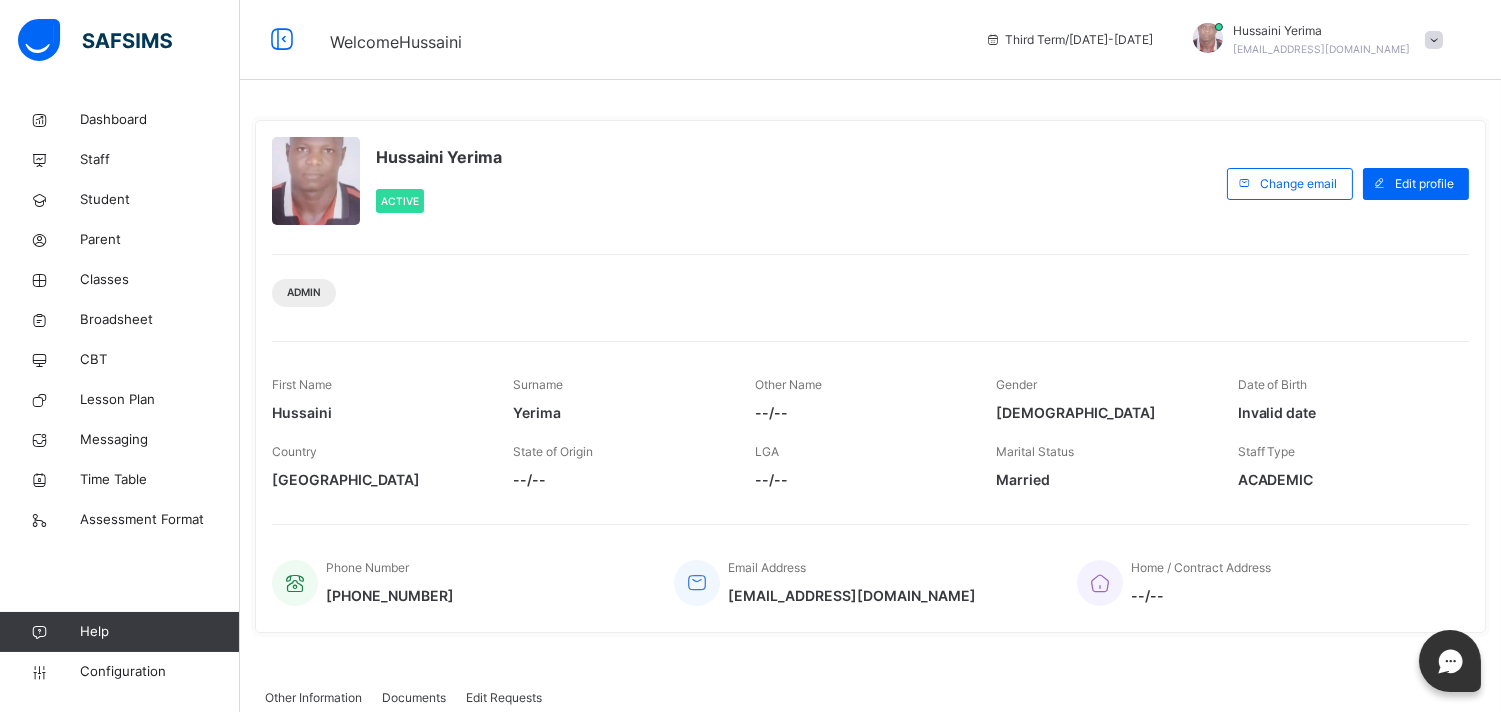 click at bounding box center [1434, 40] 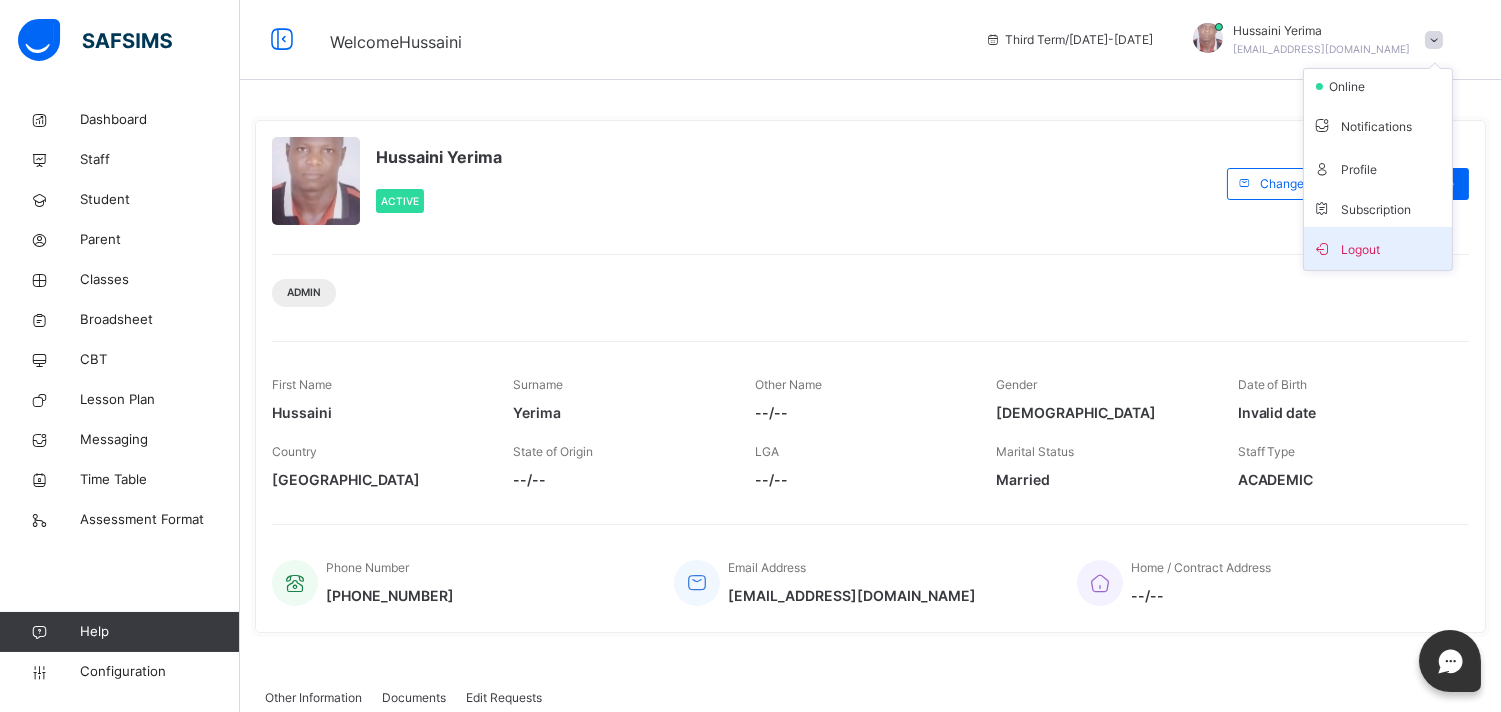 click on "Logout" at bounding box center (1378, 248) 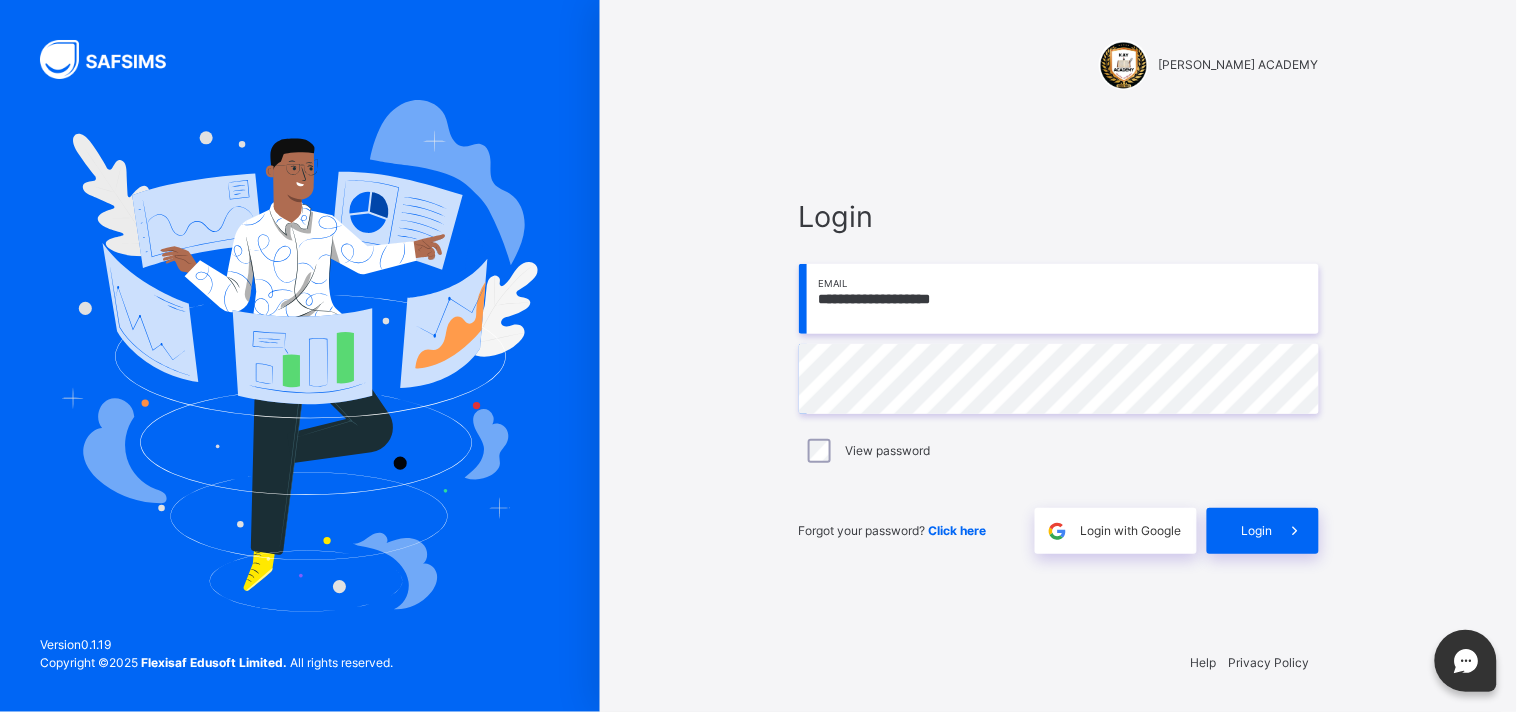 click on "**********" at bounding box center [1059, 299] 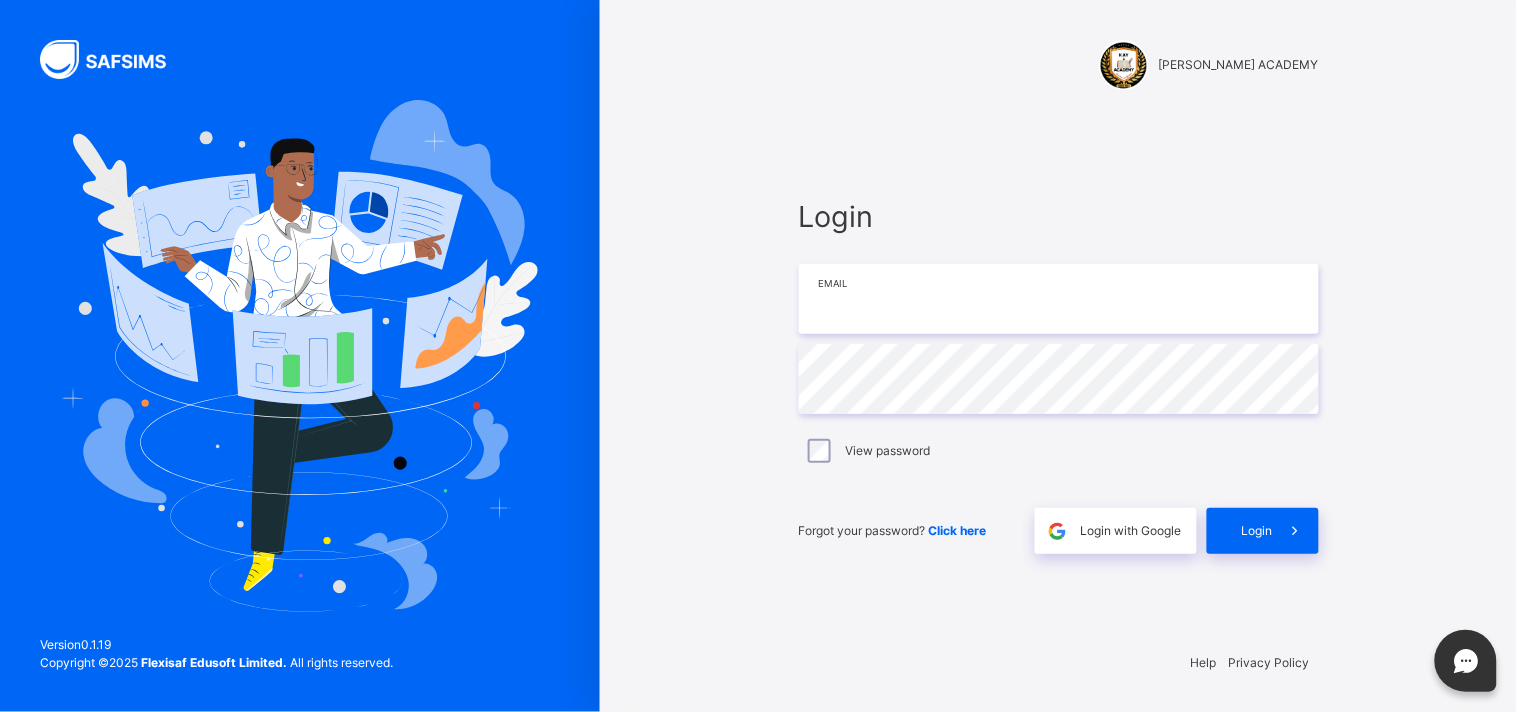 type on "**********" 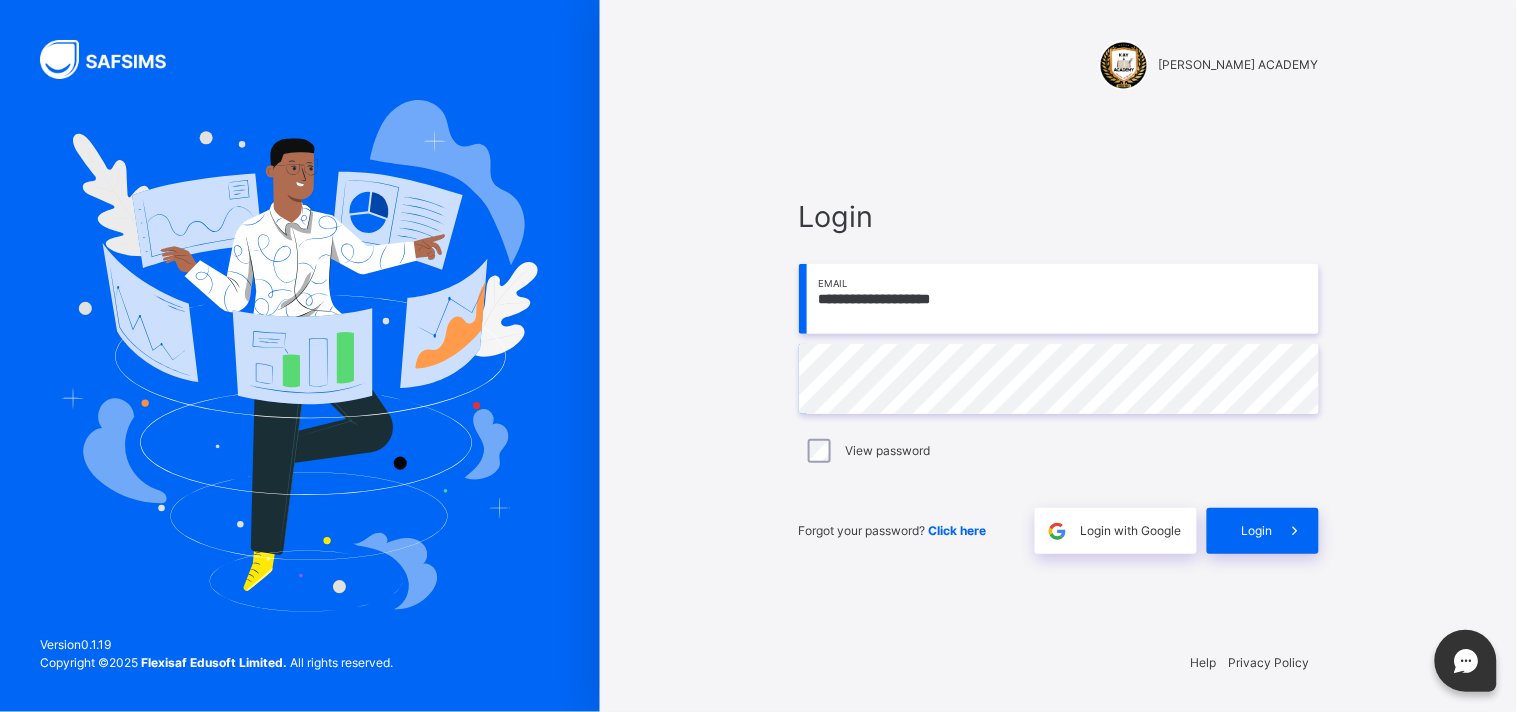 drag, startPoint x: 0, startPoint y: 3, endPoint x: 1063, endPoint y: 131, distance: 1070.6787 